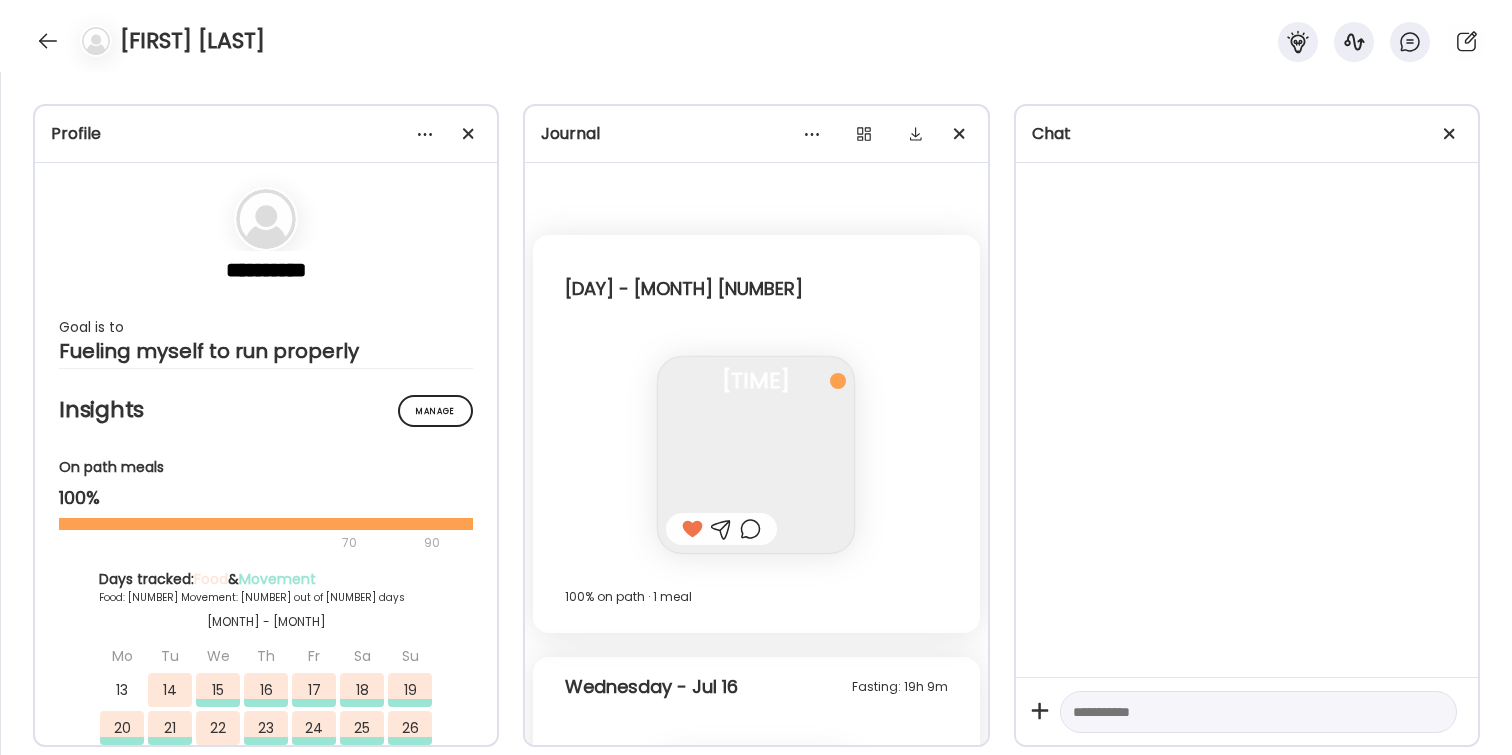 scroll, scrollTop: 0, scrollLeft: 0, axis: both 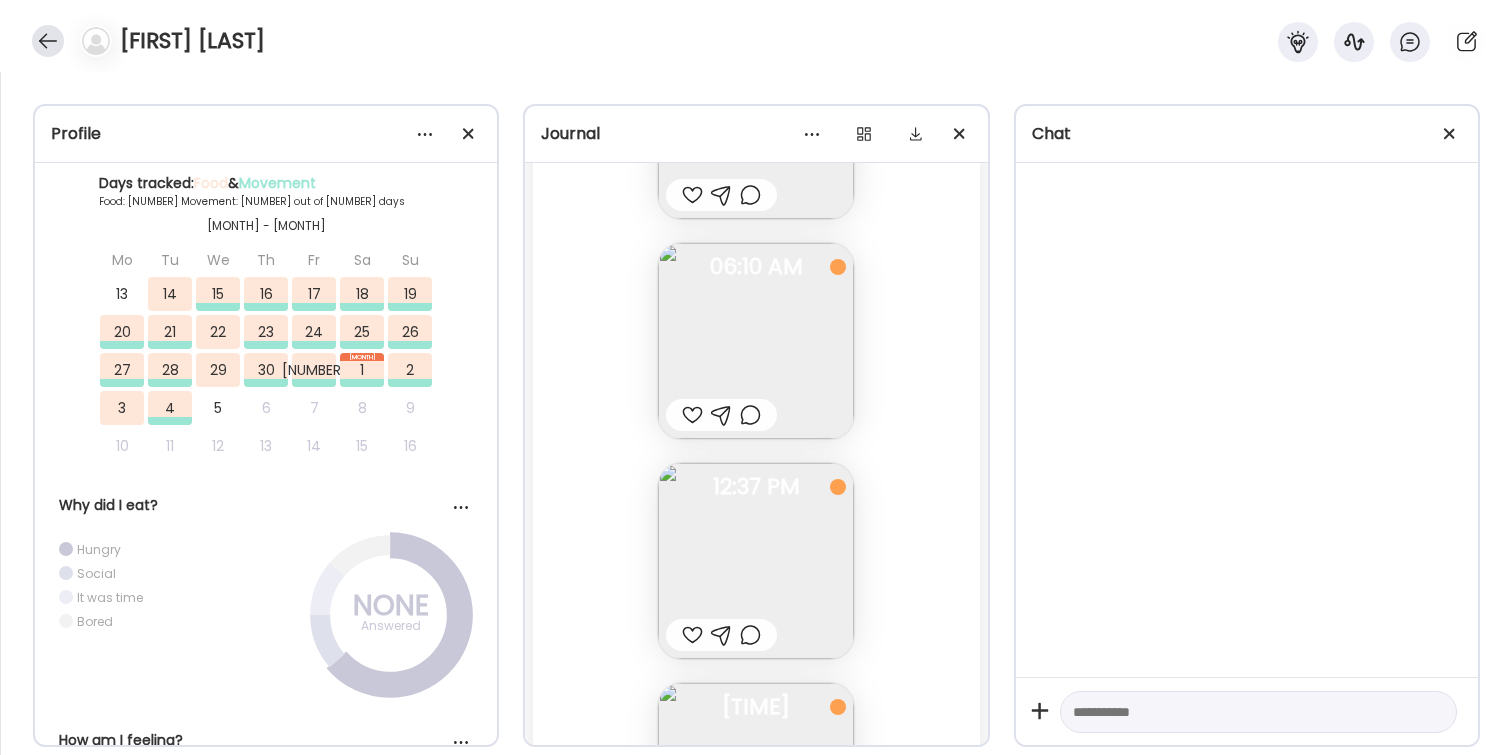 click at bounding box center (48, 41) 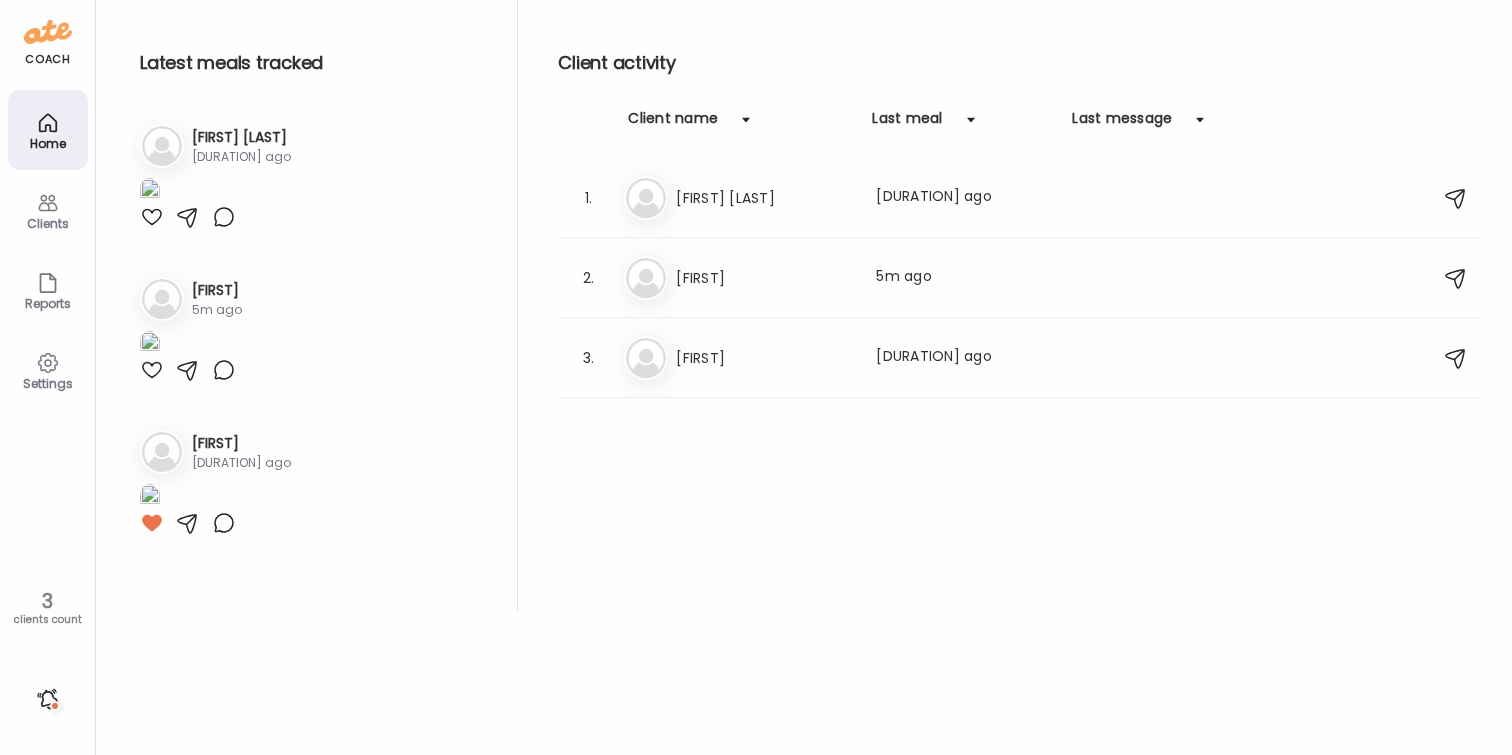scroll, scrollTop: 750, scrollLeft: 0, axis: vertical 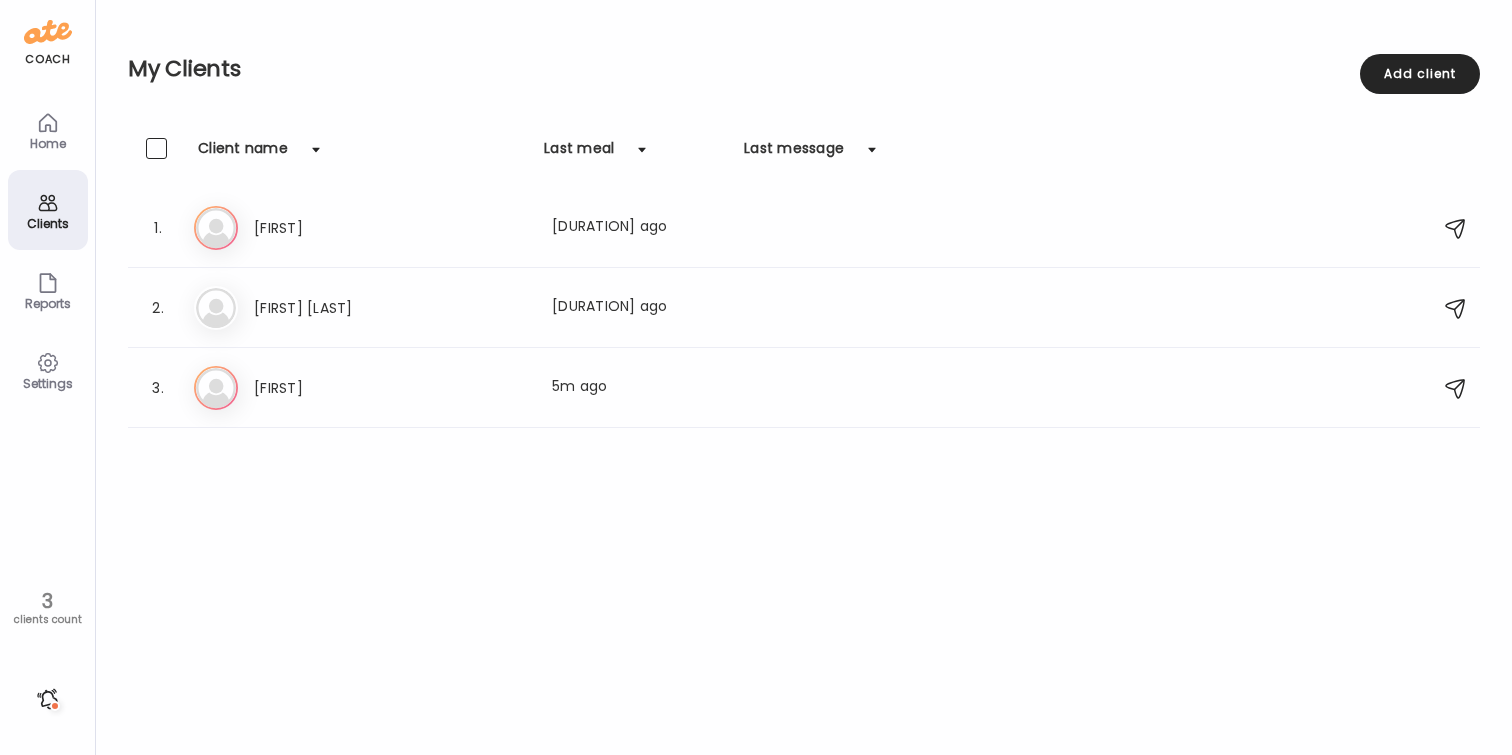 click 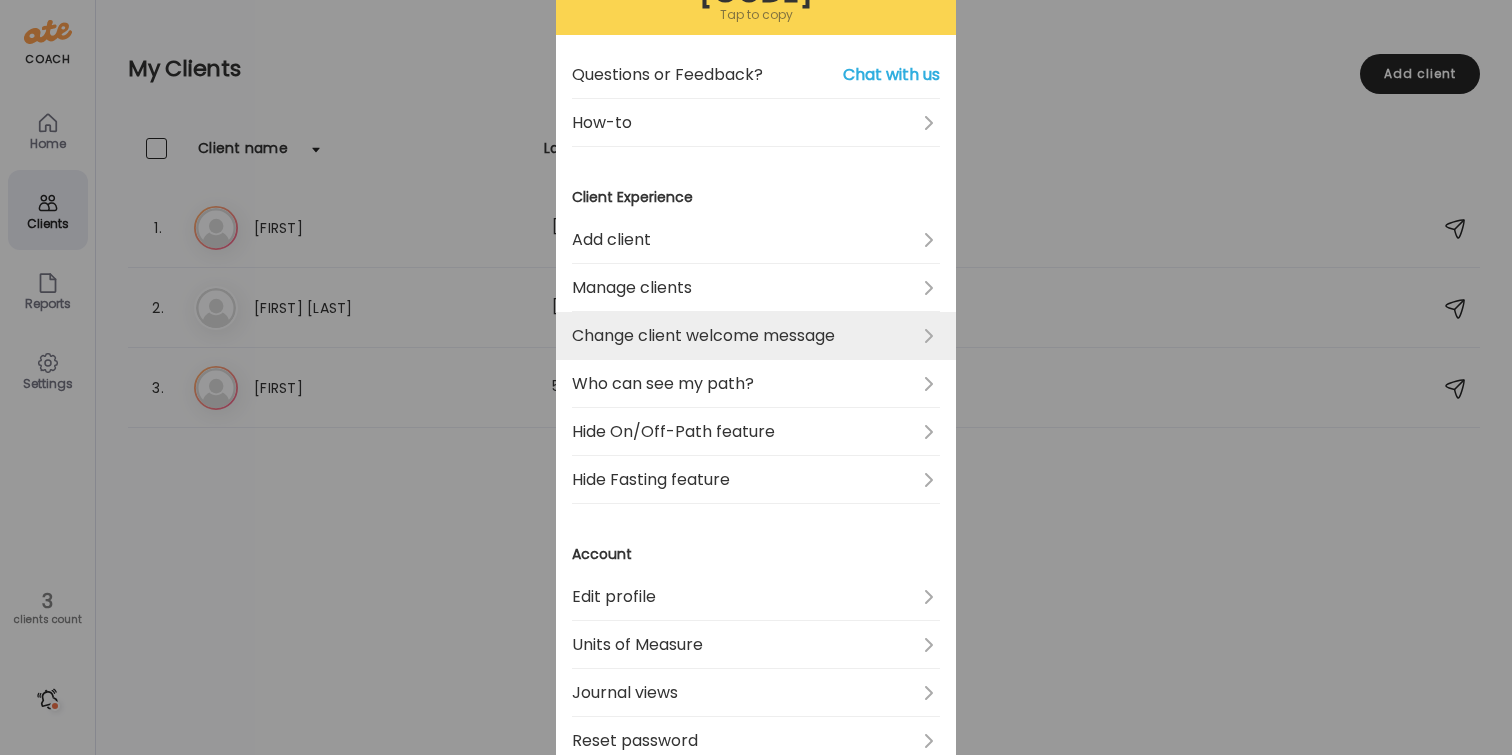 scroll, scrollTop: 155, scrollLeft: 0, axis: vertical 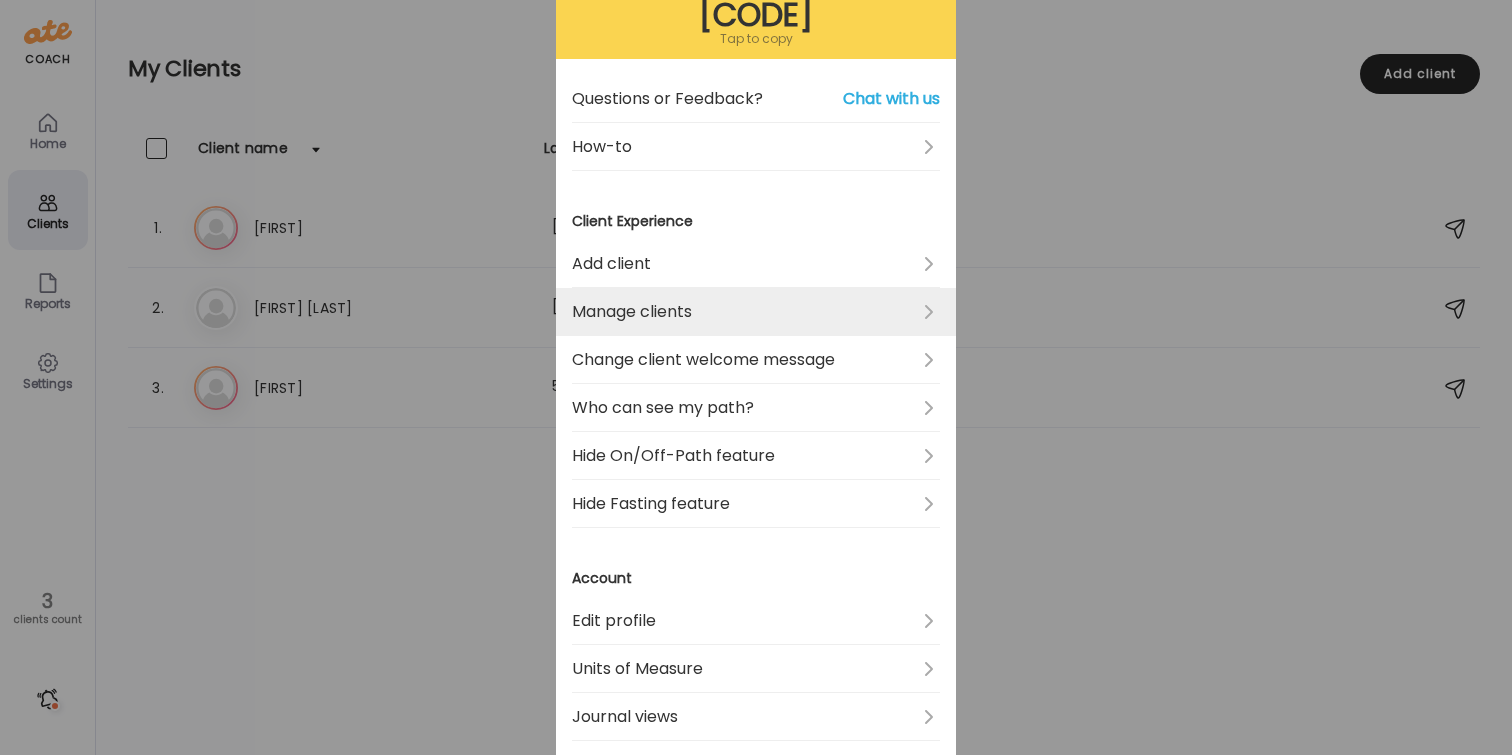 click on "Manage clients" at bounding box center [756, 312] 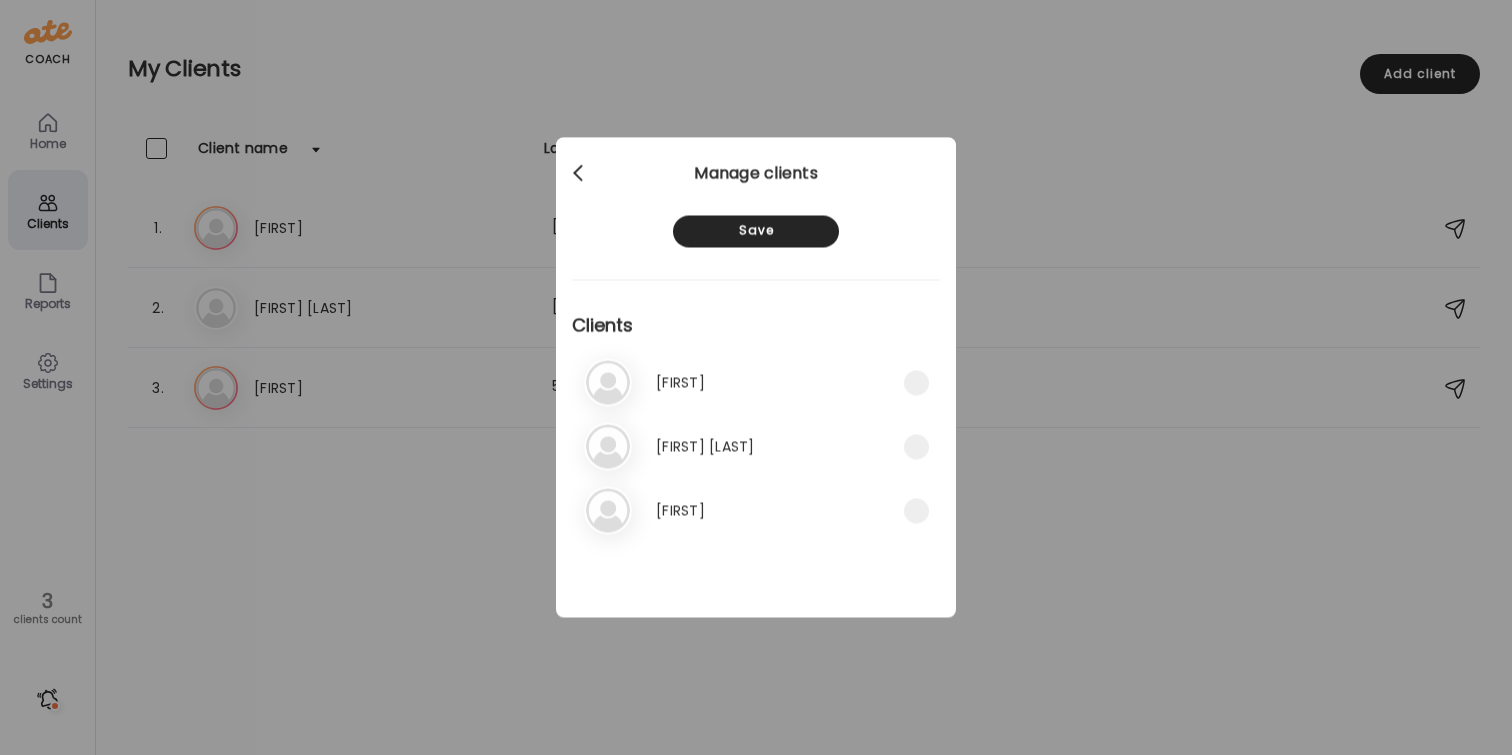 click at bounding box center [580, 174] 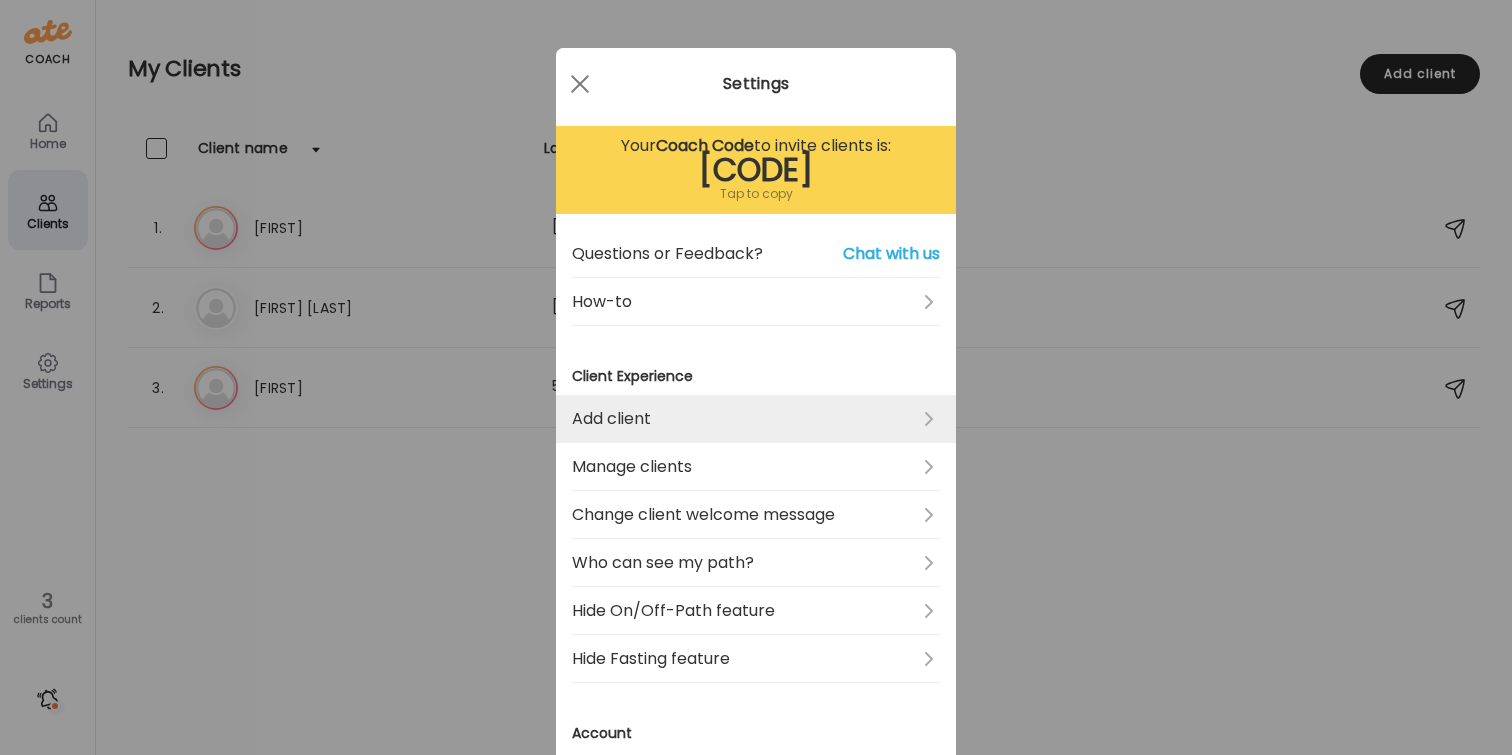 click on "Add client" at bounding box center (756, 419) 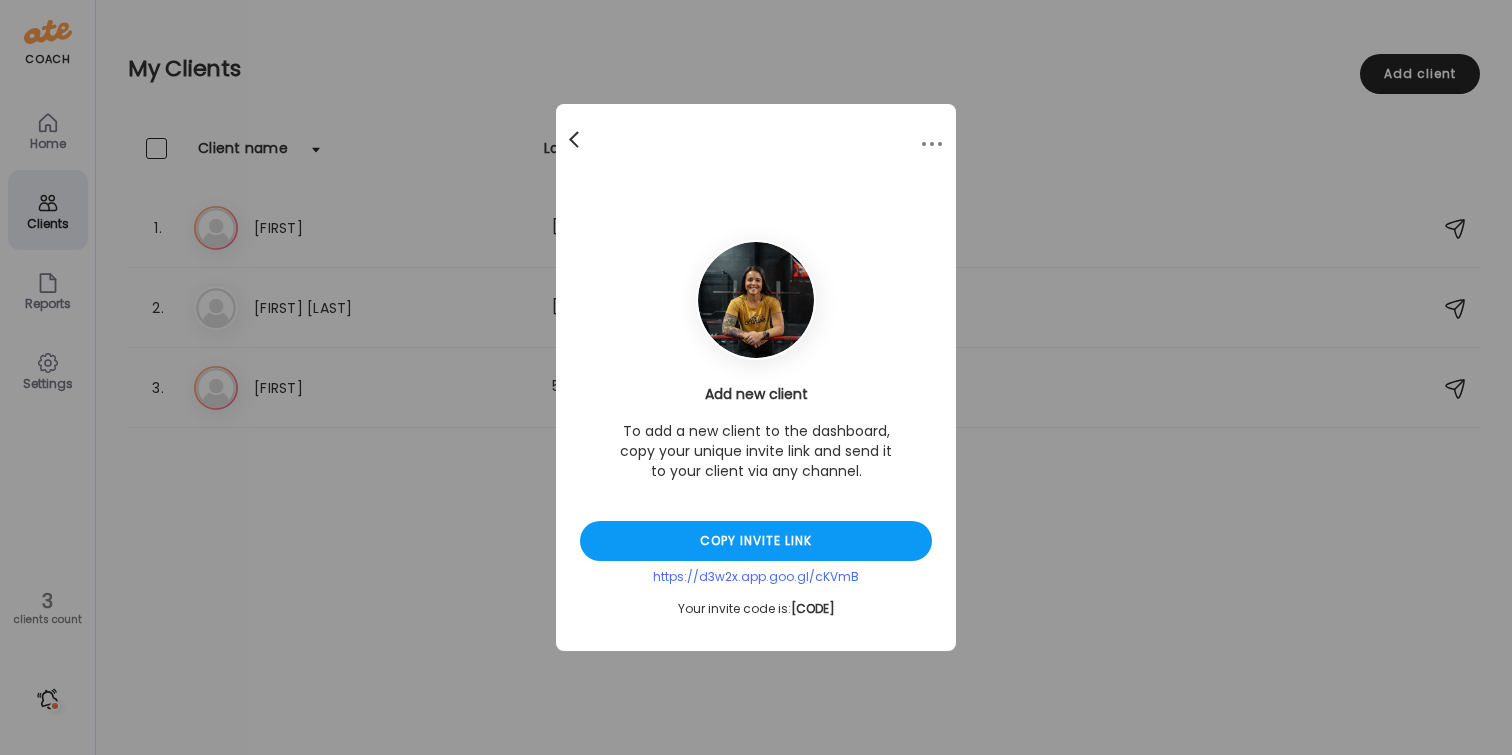 click at bounding box center [574, 136] 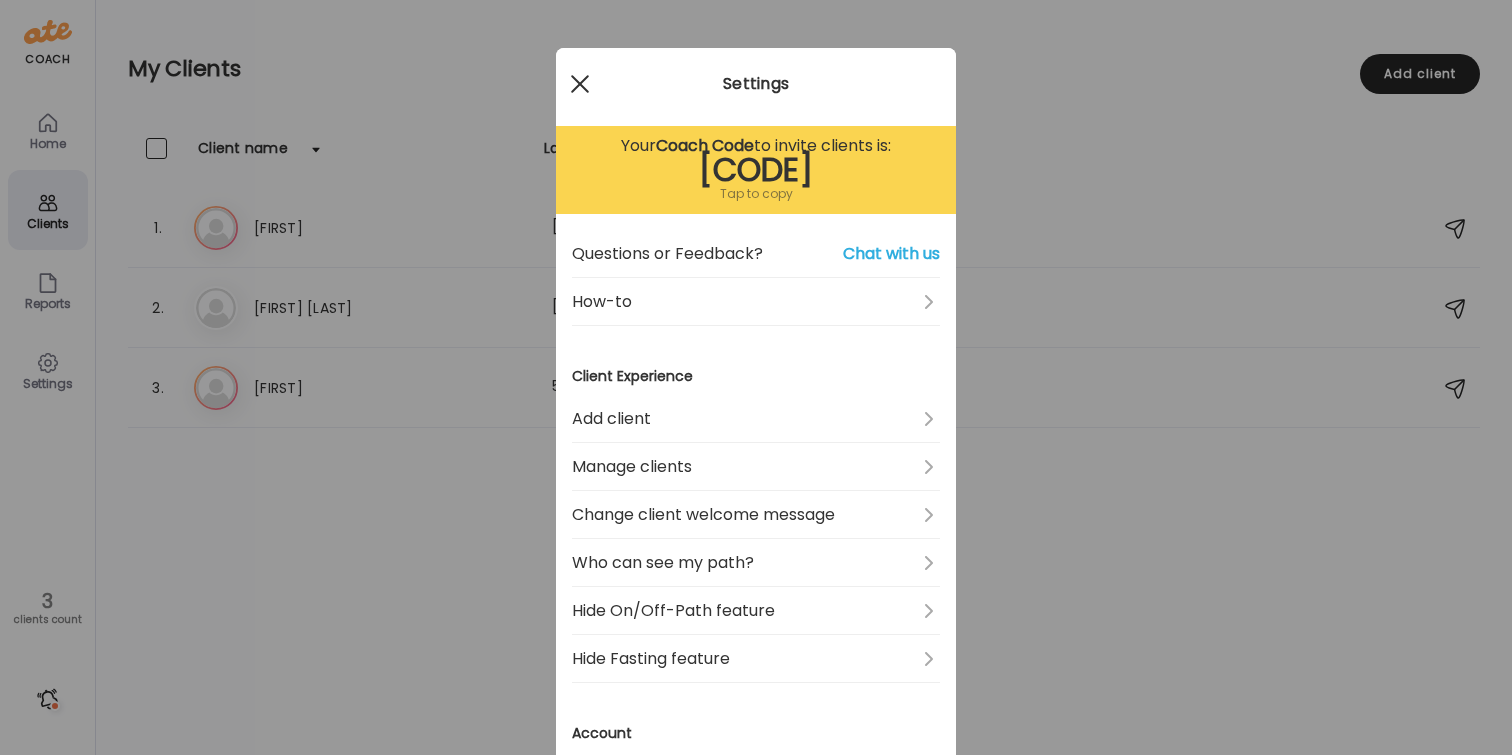 click at bounding box center (580, 84) 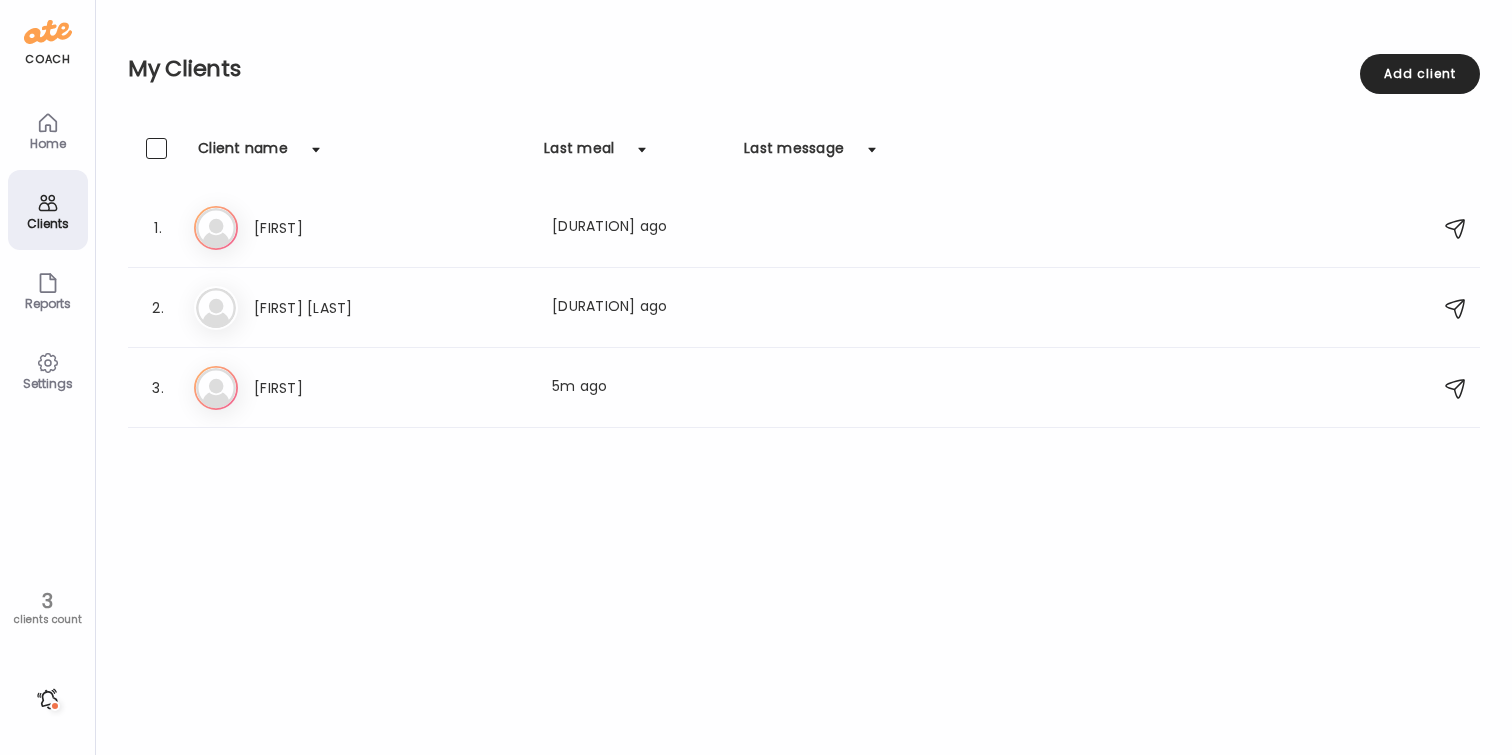 click on "3" at bounding box center (47, 601) 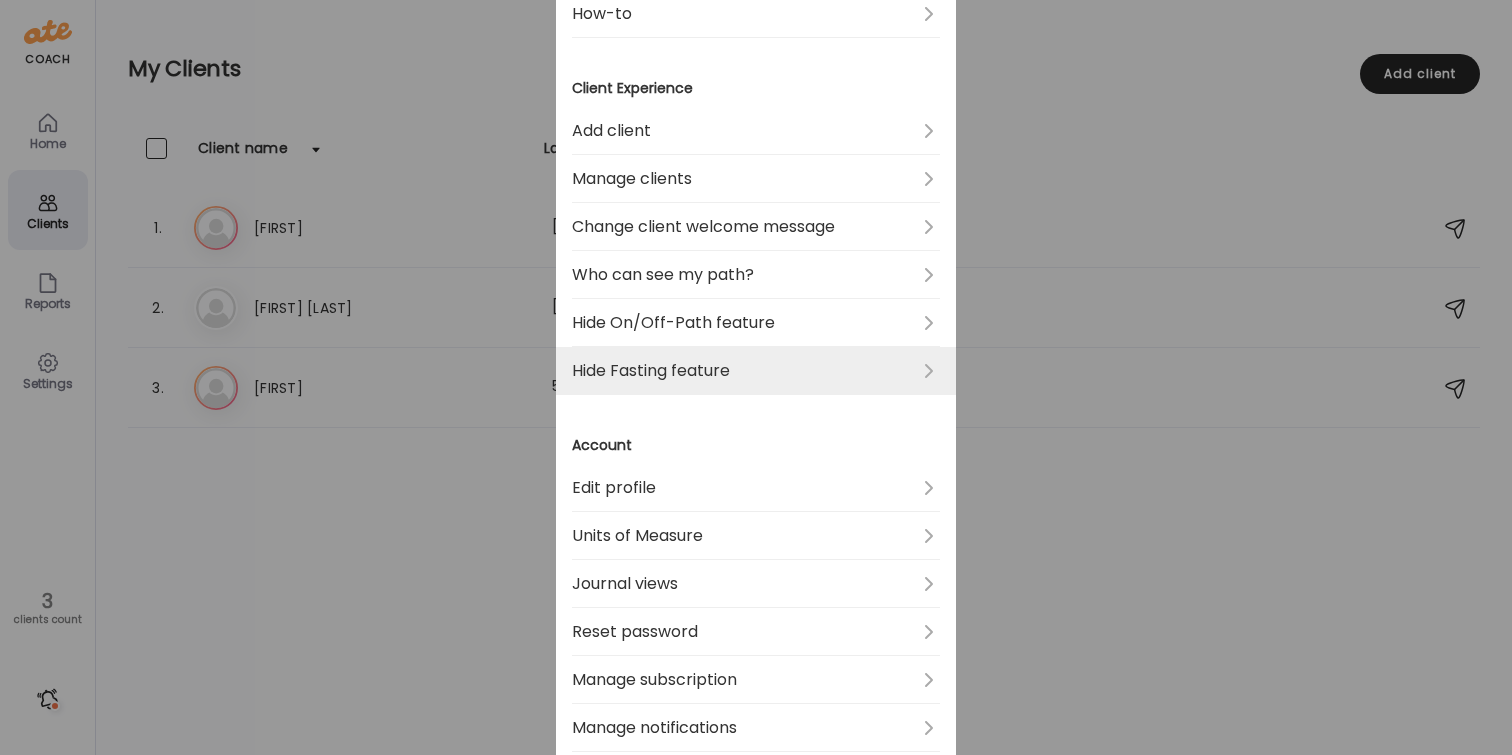 scroll, scrollTop: 379, scrollLeft: 0, axis: vertical 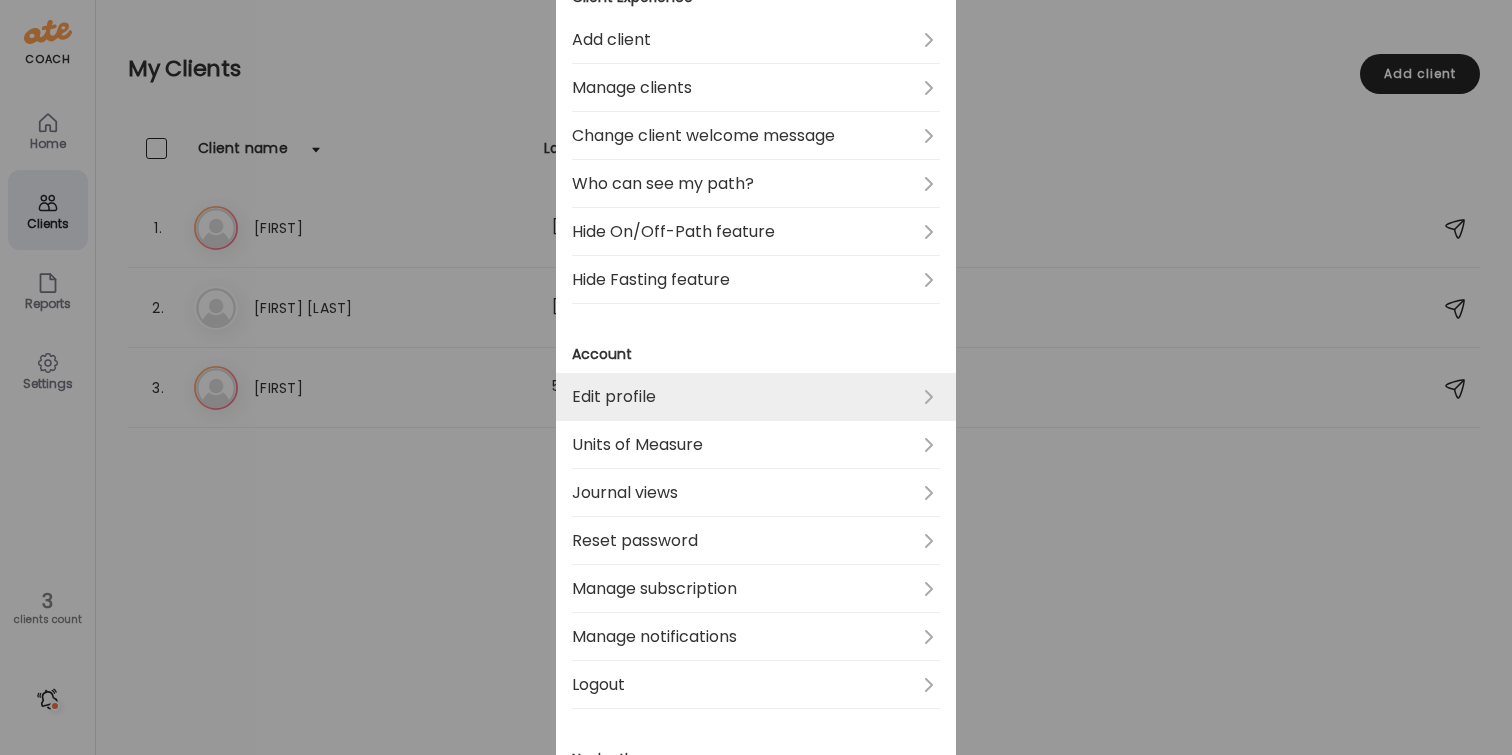 click on "Edit profile" at bounding box center [756, 397] 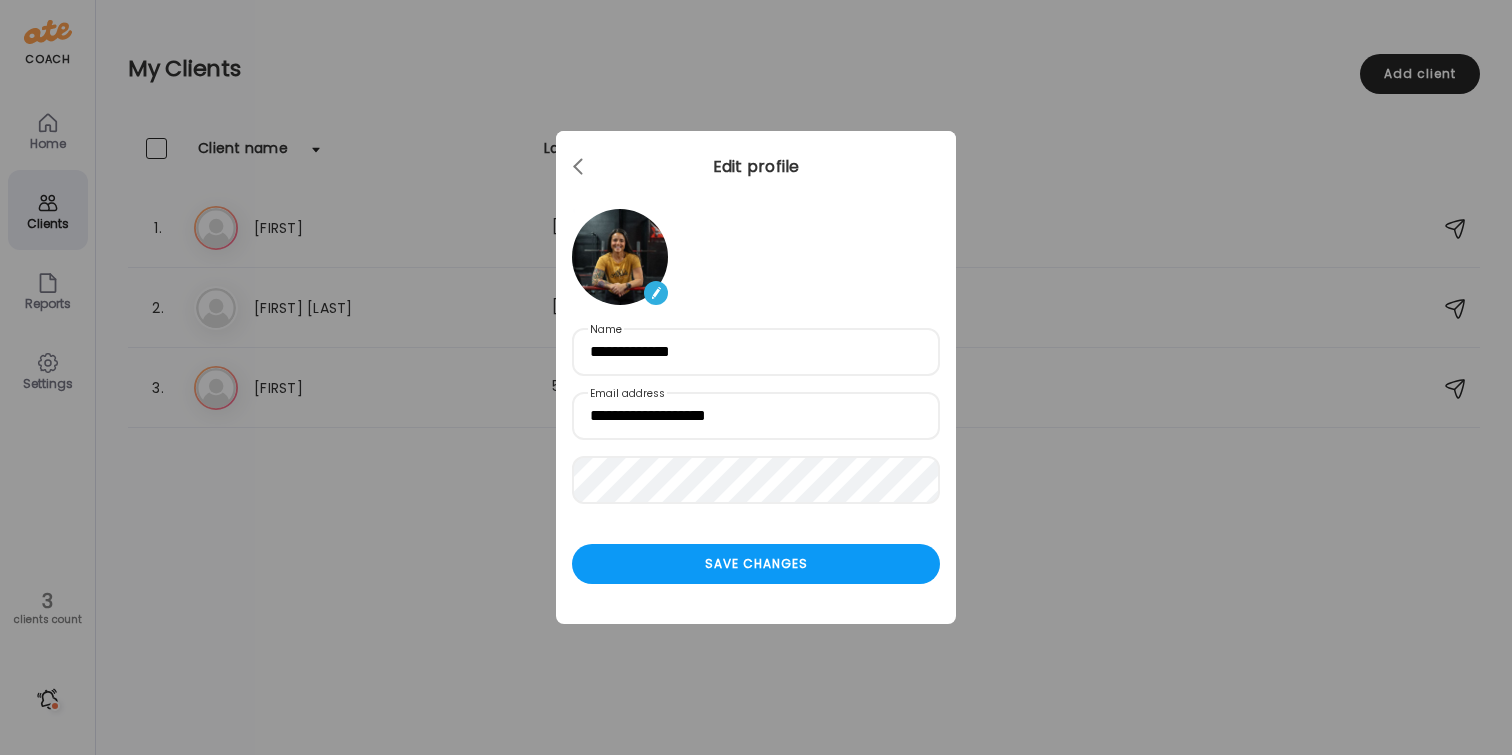 scroll, scrollTop: 0, scrollLeft: 0, axis: both 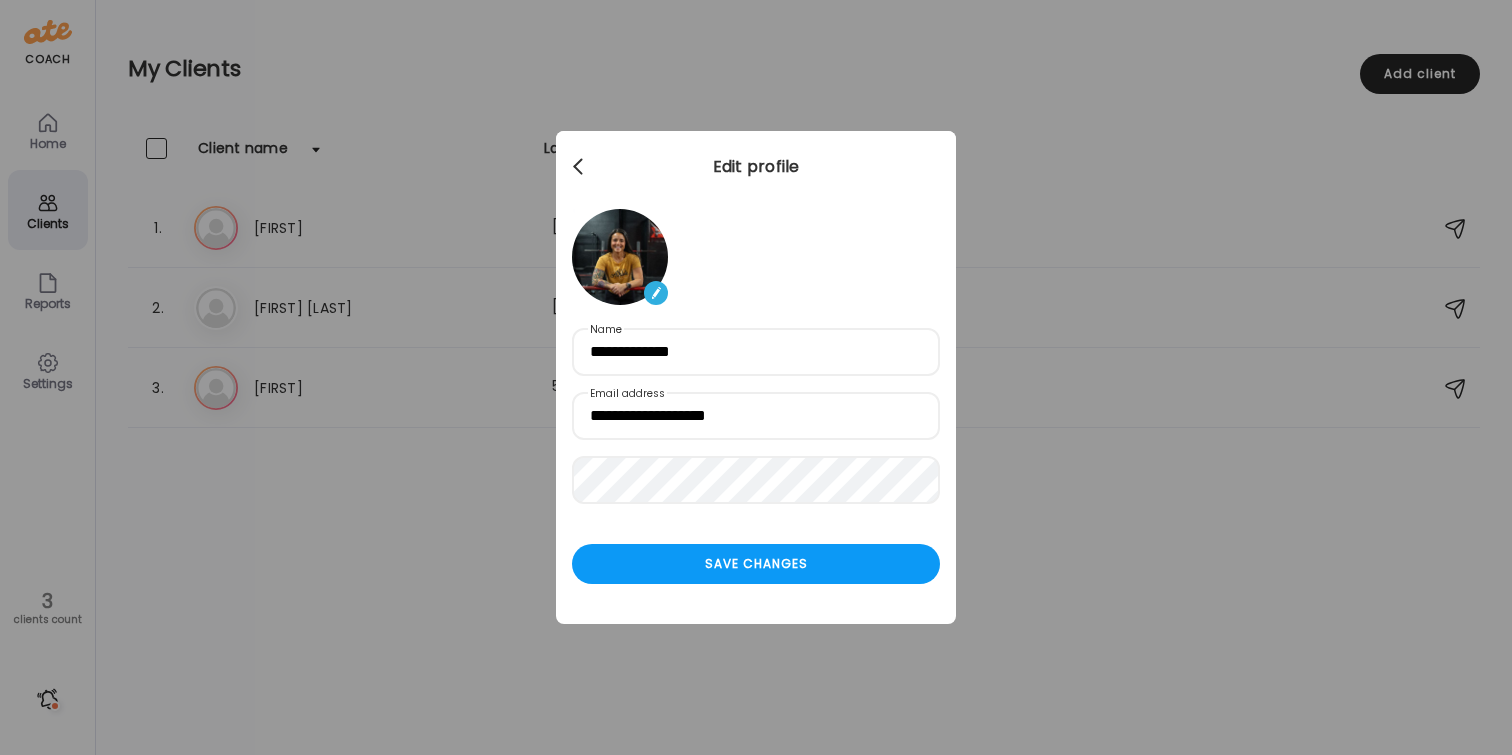 click at bounding box center [580, 167] 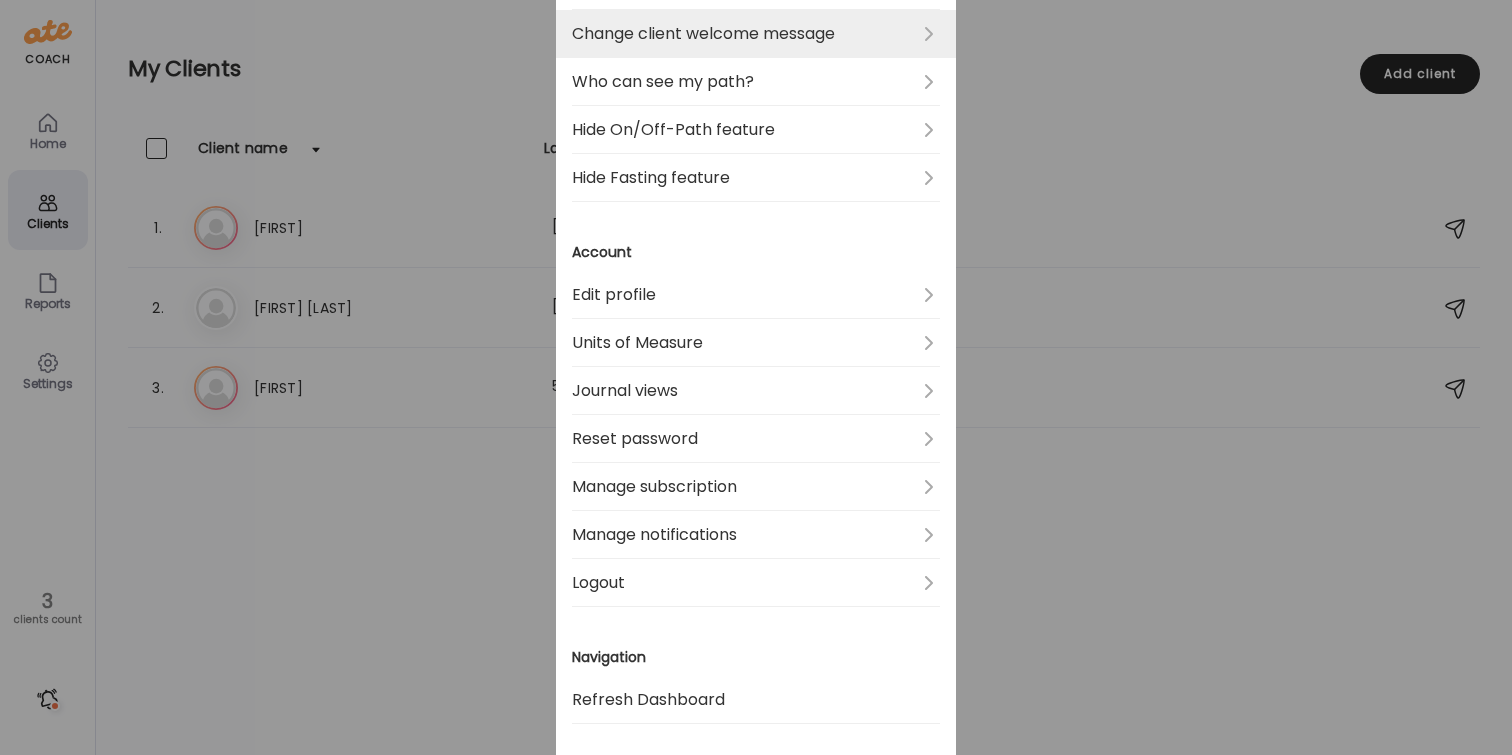 scroll, scrollTop: 484, scrollLeft: 0, axis: vertical 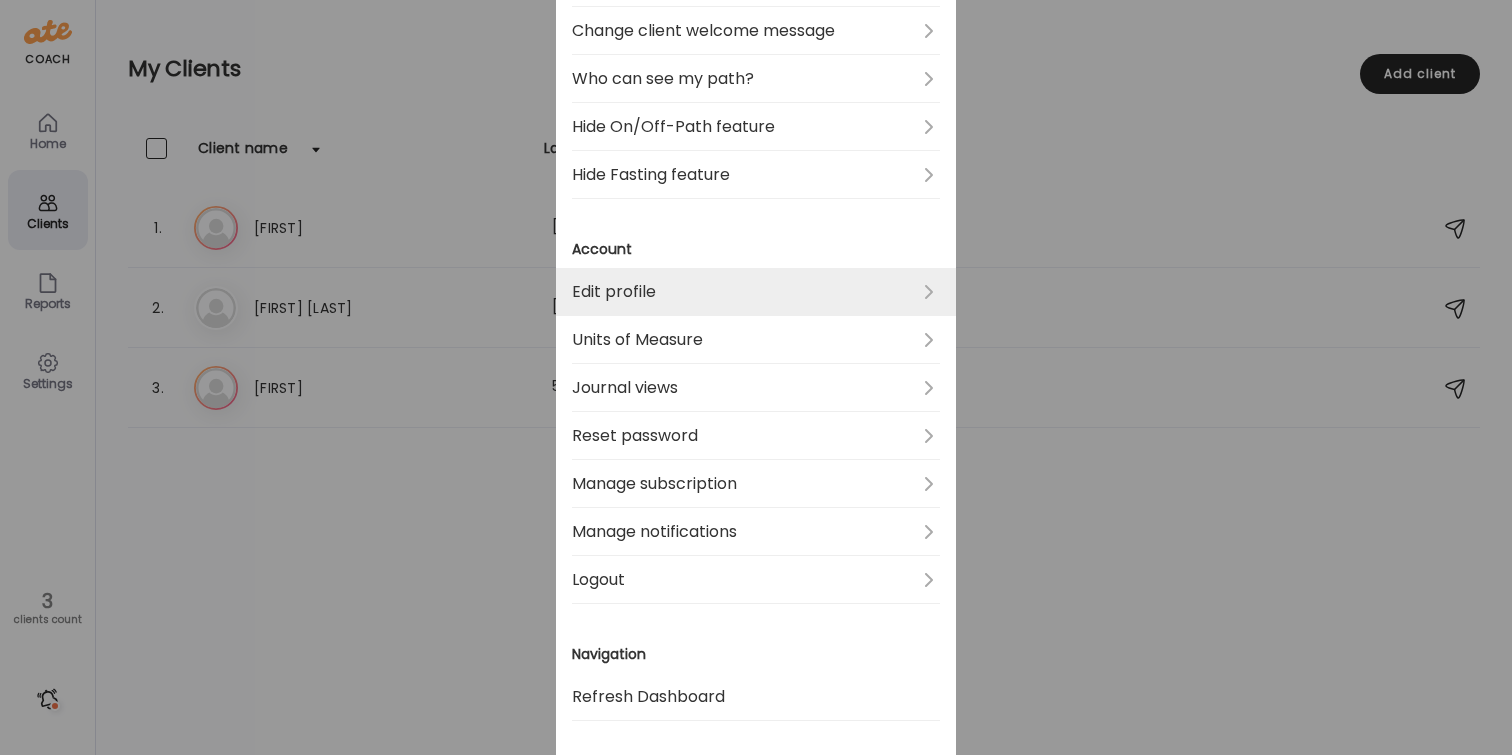 click on "Edit profile" at bounding box center [756, 292] 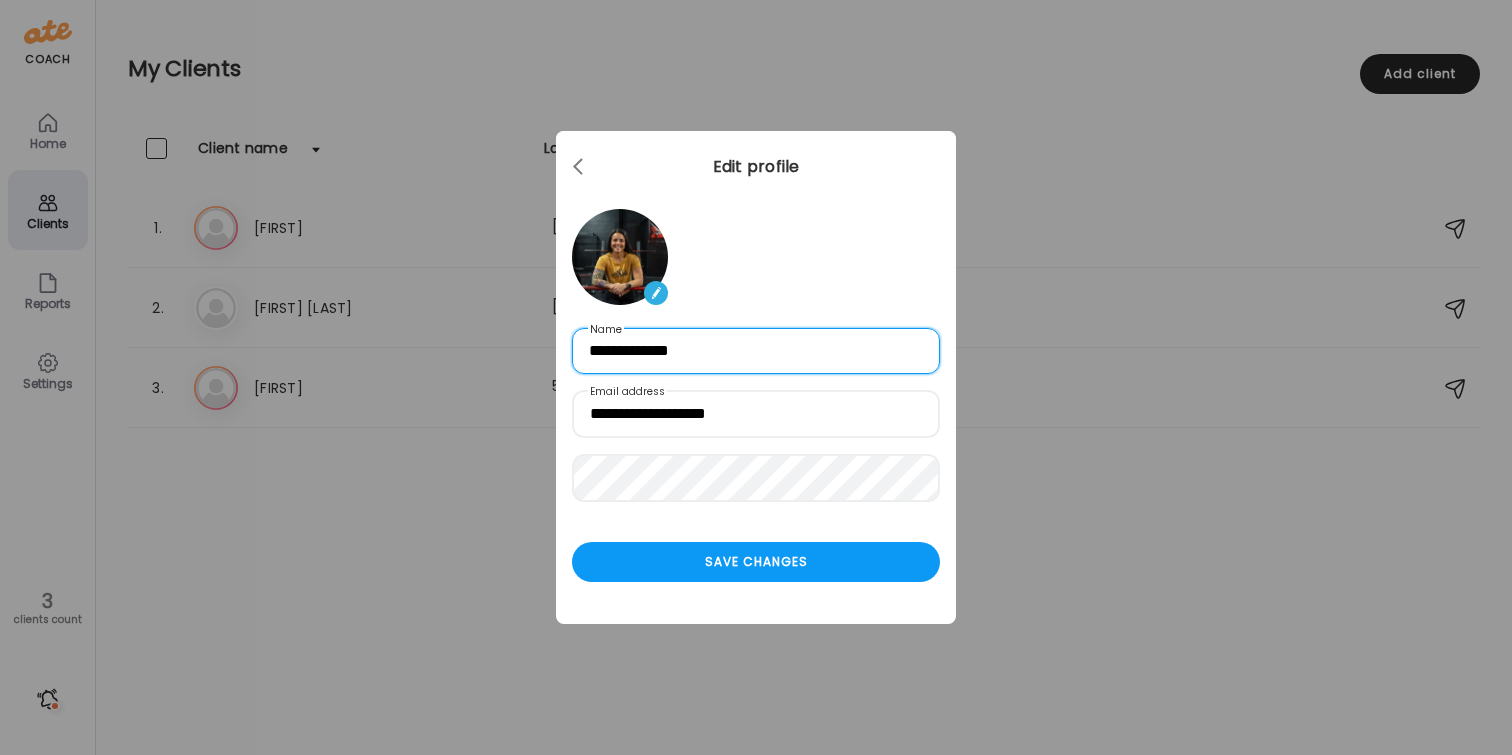 scroll, scrollTop: 1, scrollLeft: 0, axis: vertical 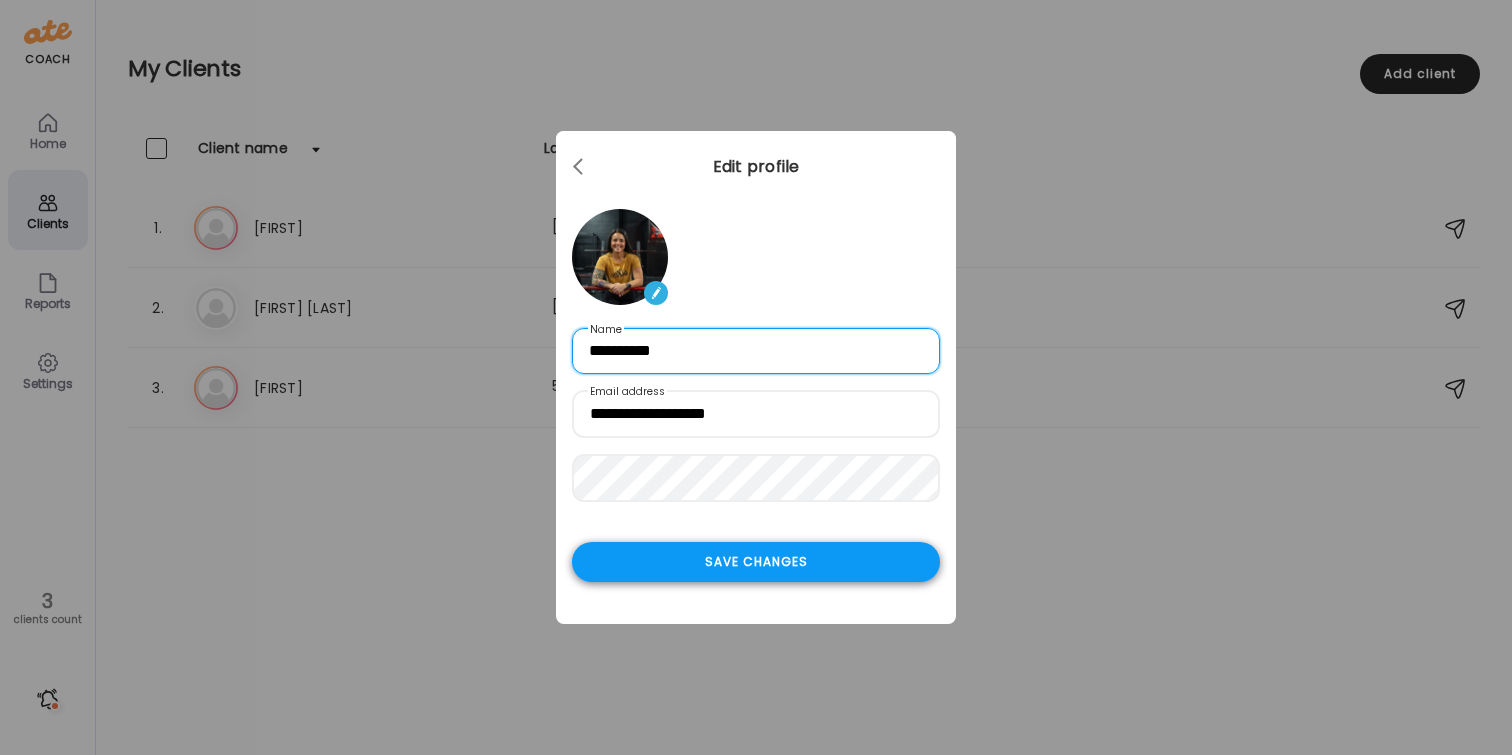 type on "**********" 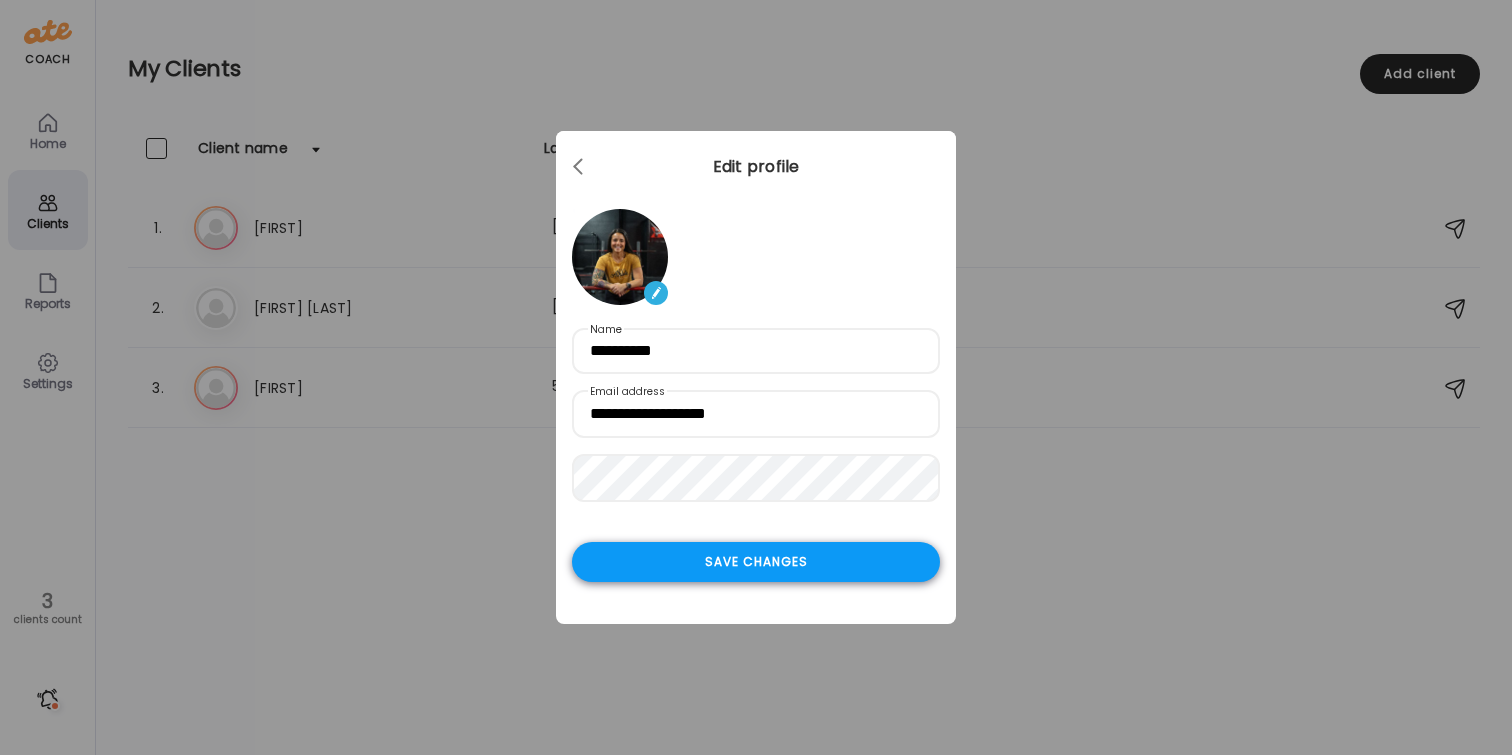 click on "Save changes" at bounding box center [756, 562] 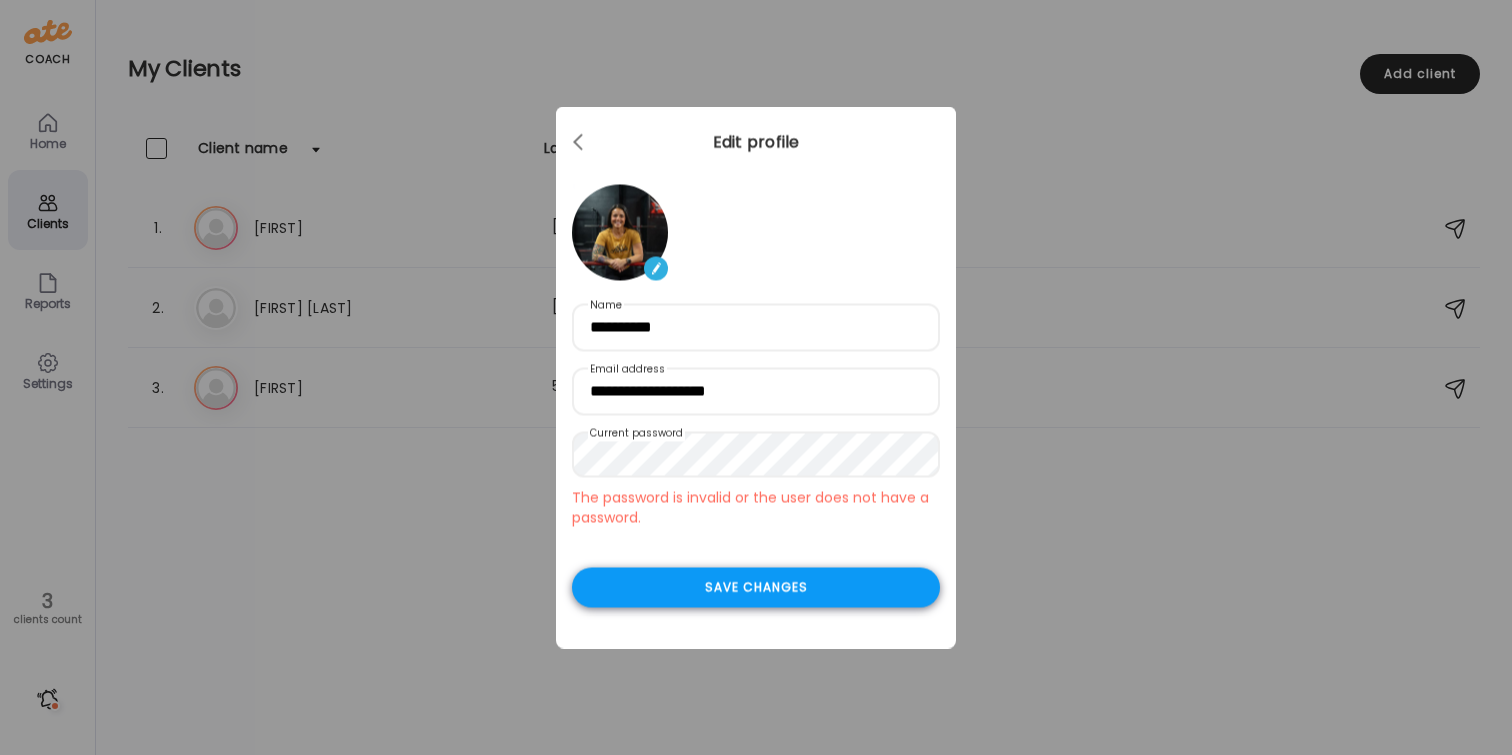 click on "Save changes" at bounding box center [756, 588] 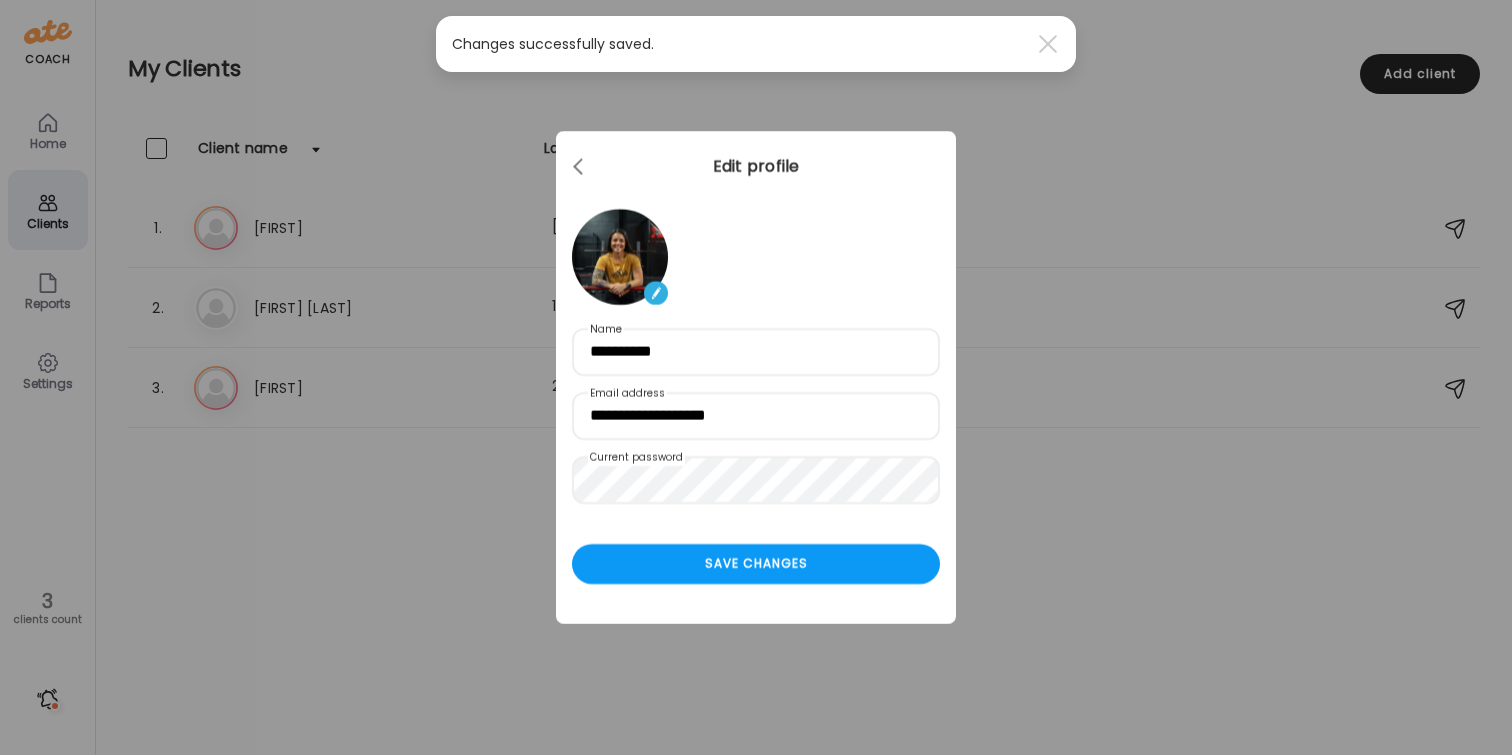 click at bounding box center (656, 293) 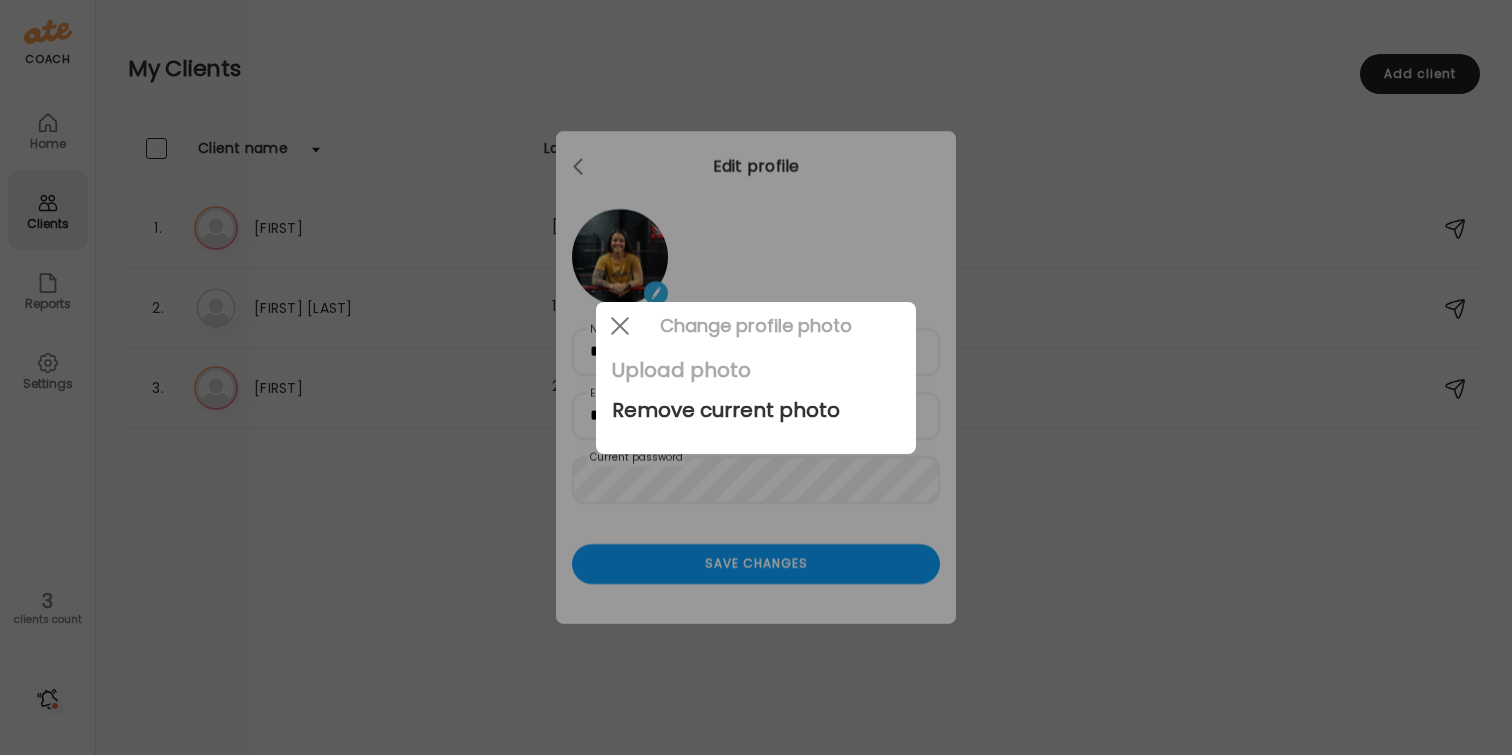 click on "Upload photo" at bounding box center [756, 370] 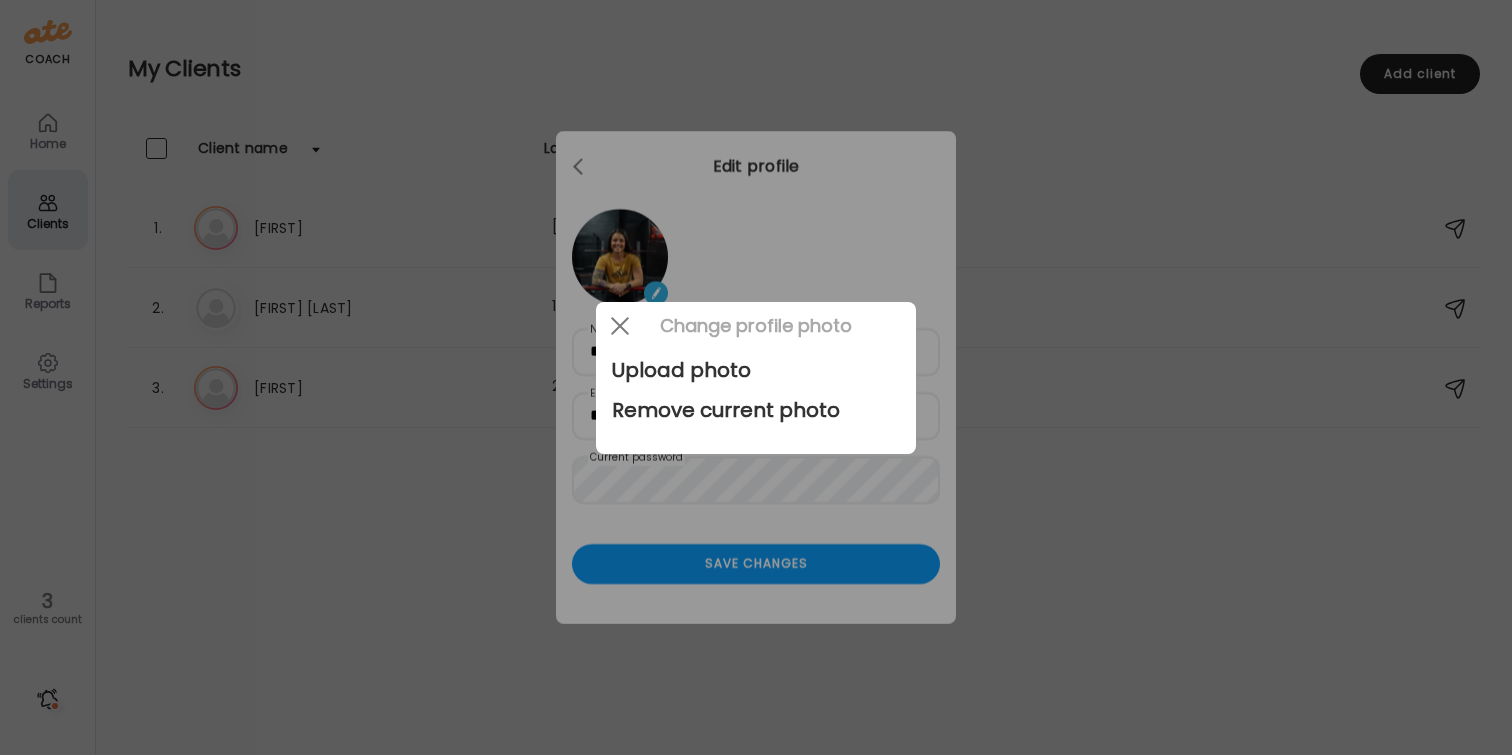 type on "**********" 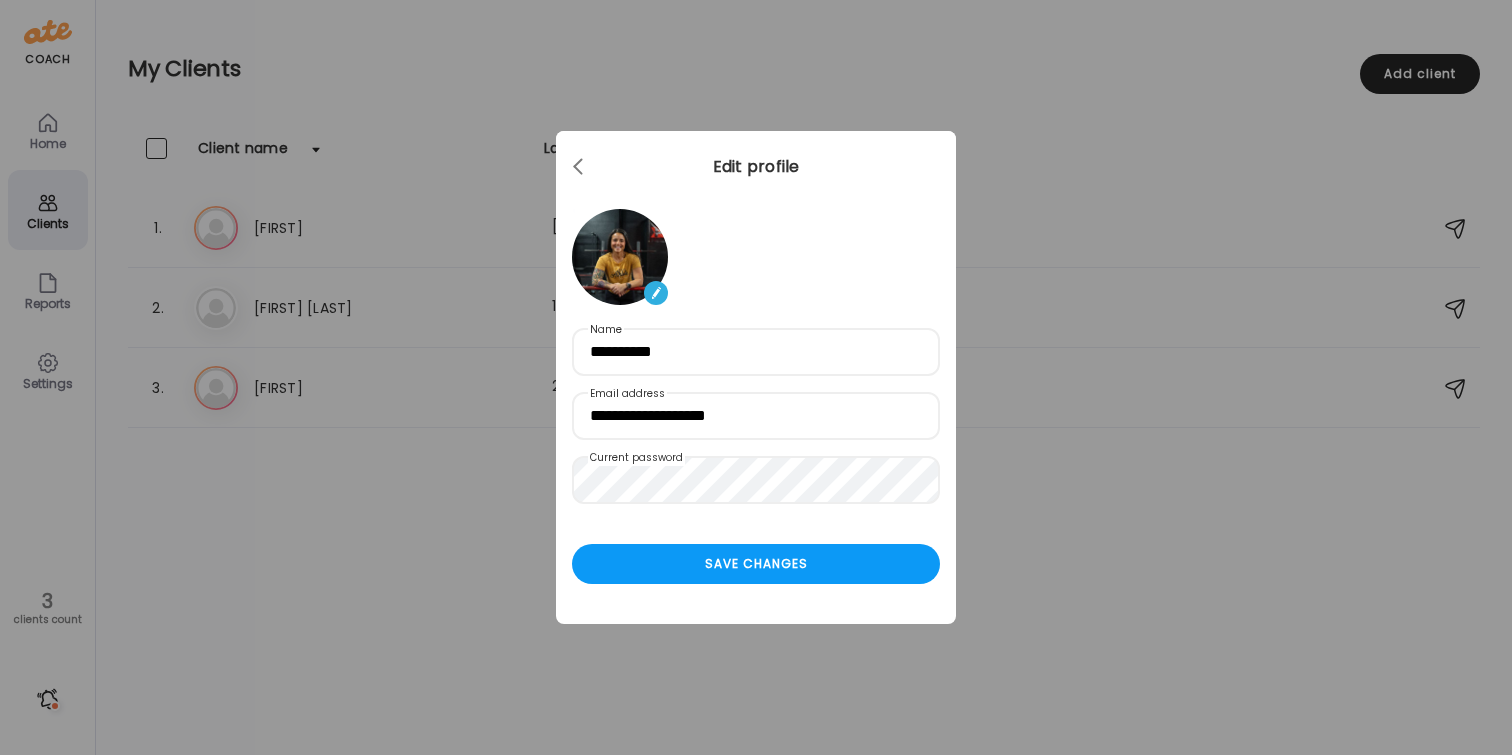 click at bounding box center (656, 293) 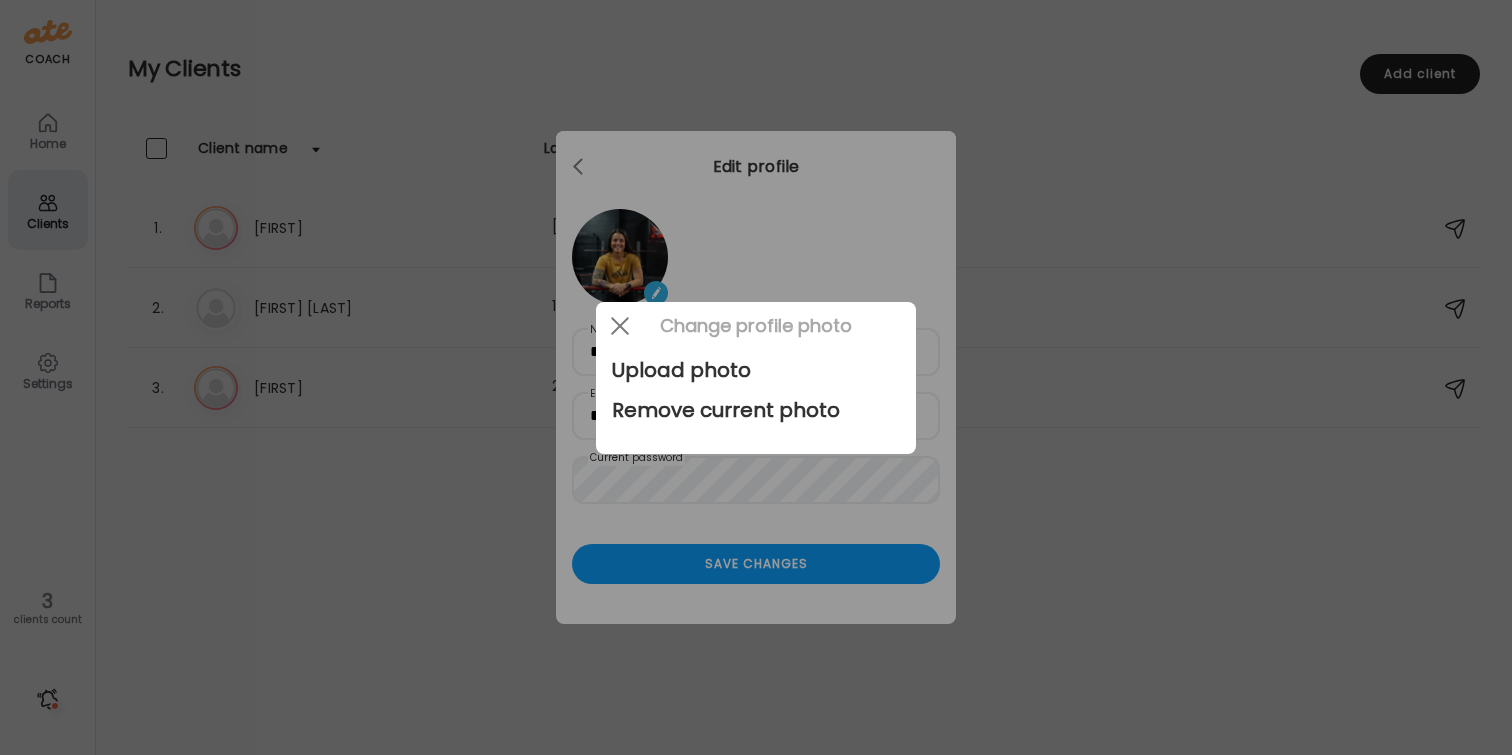 click at bounding box center (756, 377) 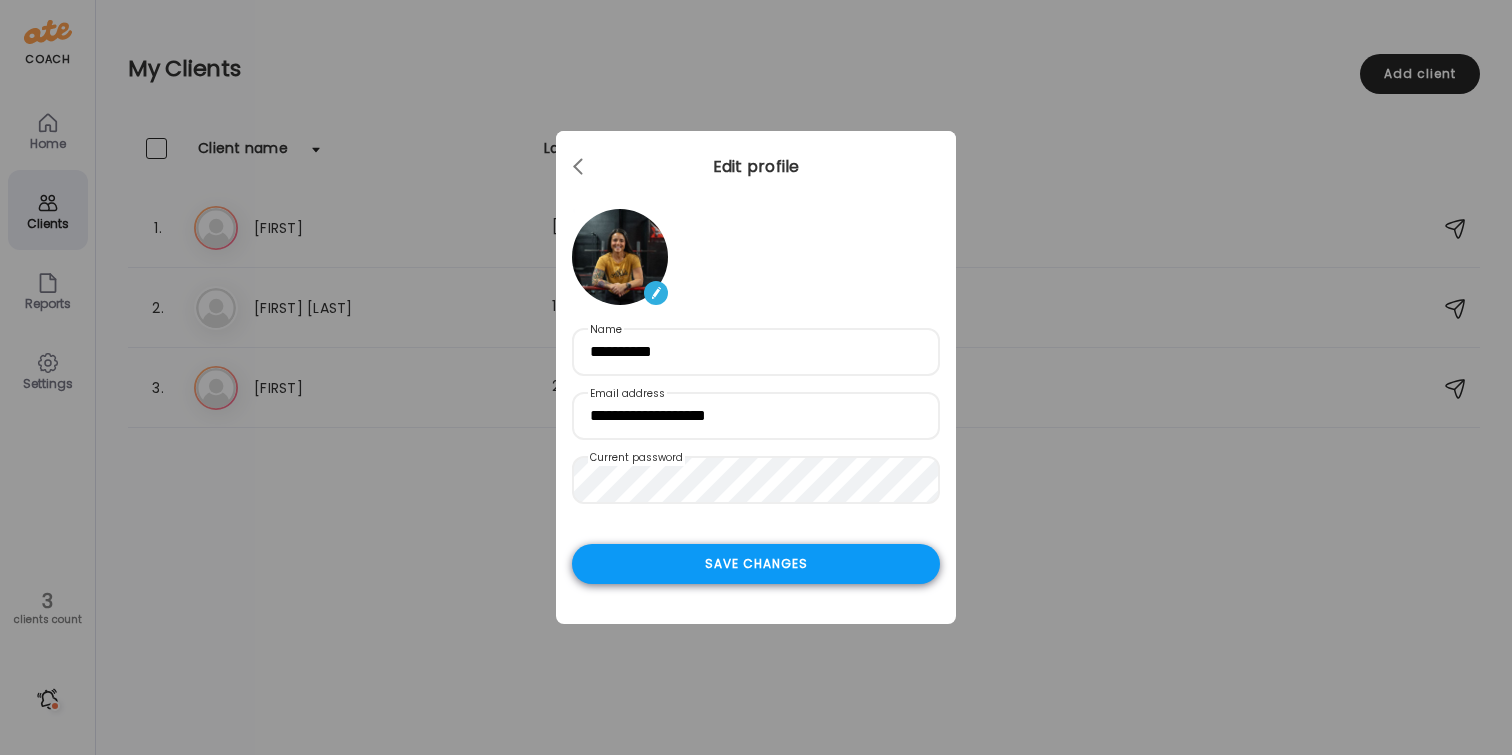 click on "Save changes" at bounding box center (756, 564) 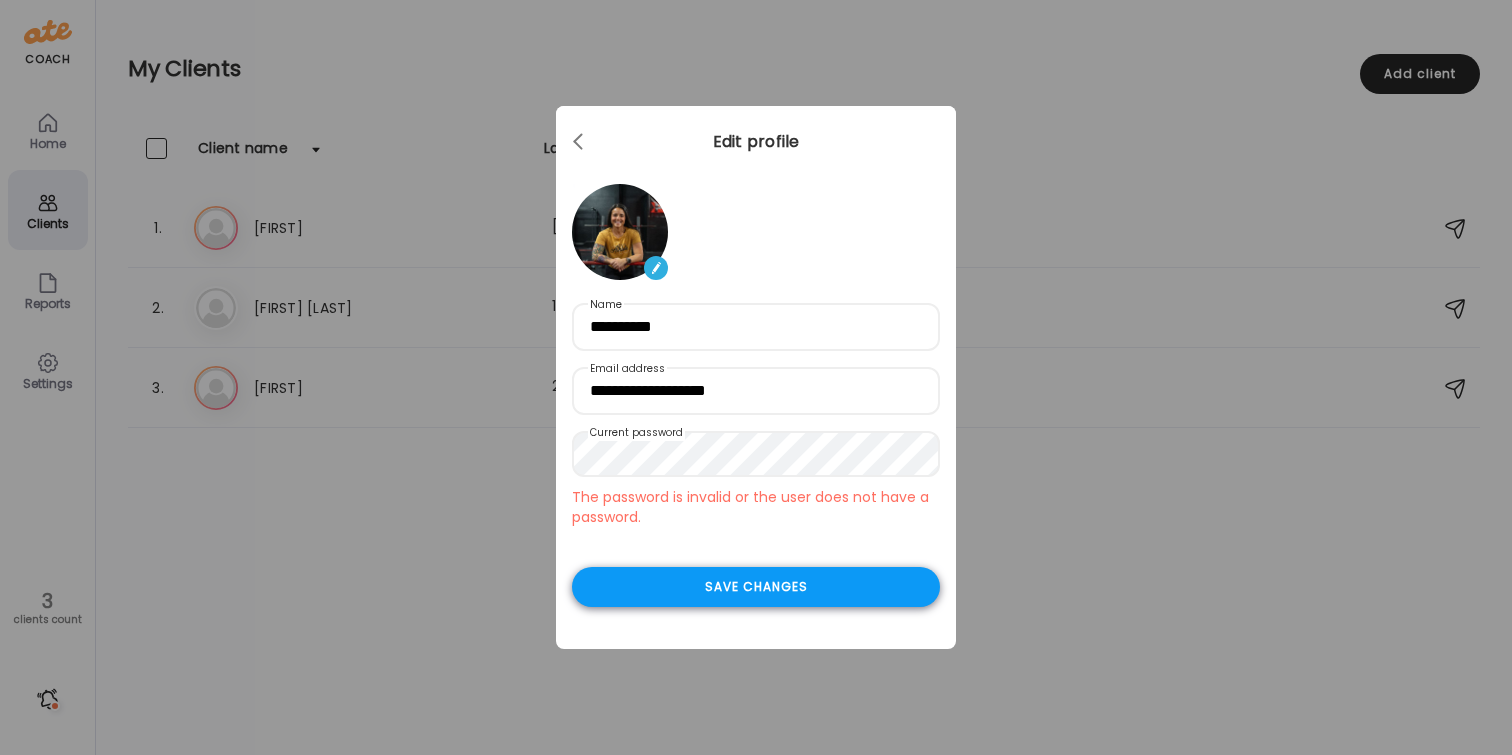 click on "Save changes" at bounding box center (756, 587) 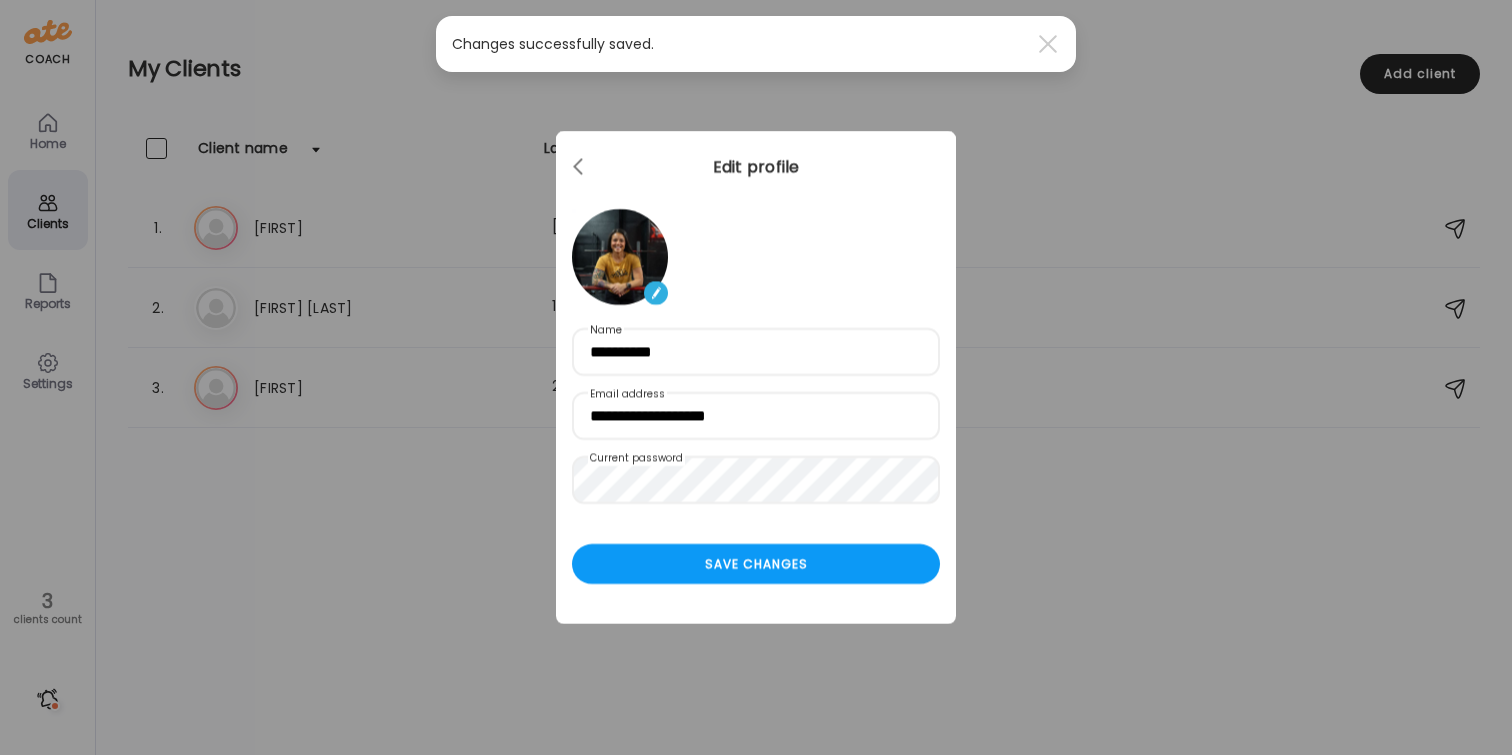 click on "Ate Coach Dashboard
Wahoo! It’s official
Take a moment to set up your Coach Profile to give your clients a smooth onboarding experience.
Skip Set up coach profile
Ate Coach Dashboard
1 Image 2 Message 3 Invite
Let’s get you quickly set up
Add a headshot or company logo for client recognition
Skip Next
Ate Coach Dashboard
1 Image 2 Message 3 Invite
Customize your welcome message
This page will be the first thing your clients will see. Add a welcome message to personalize their experience.
Header [NUMBER]" at bounding box center [756, 377] 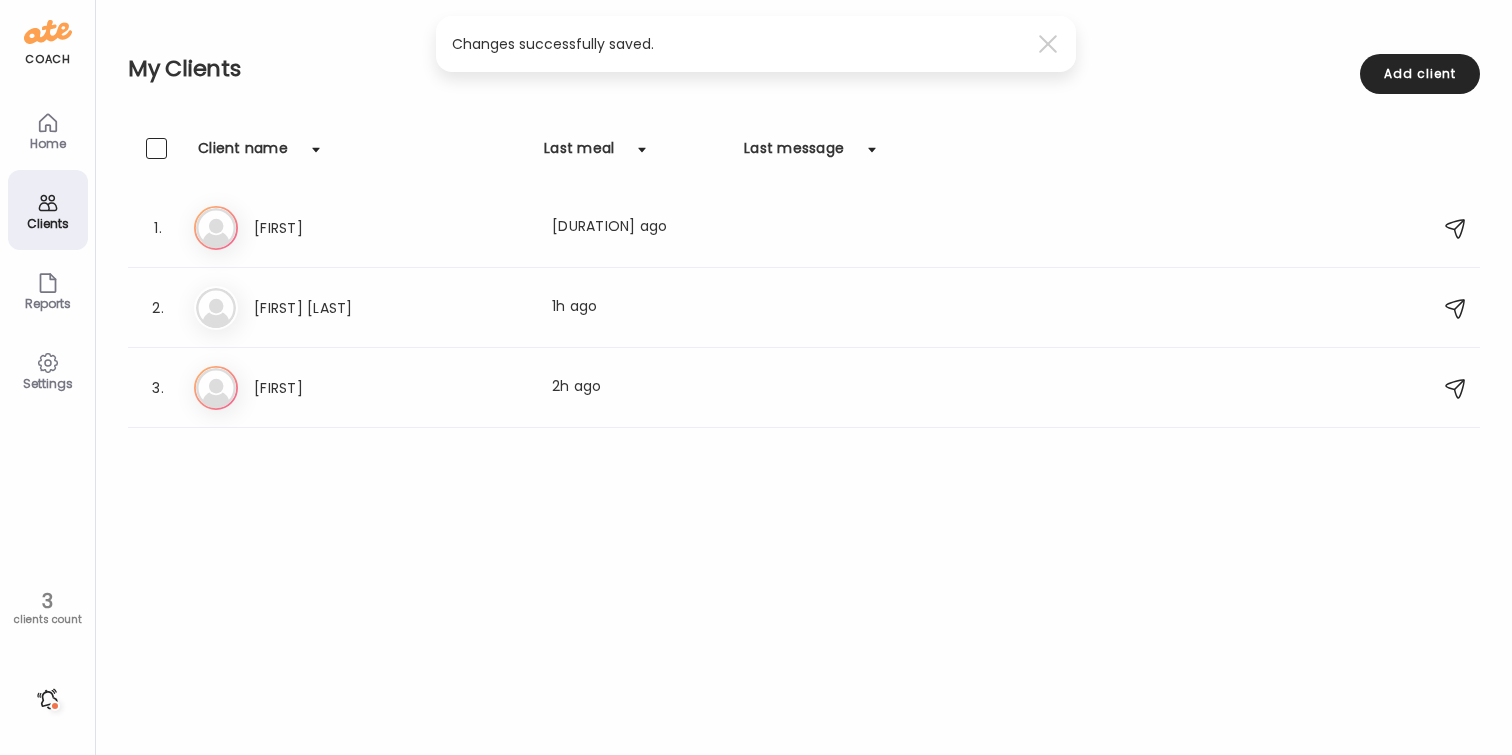 click 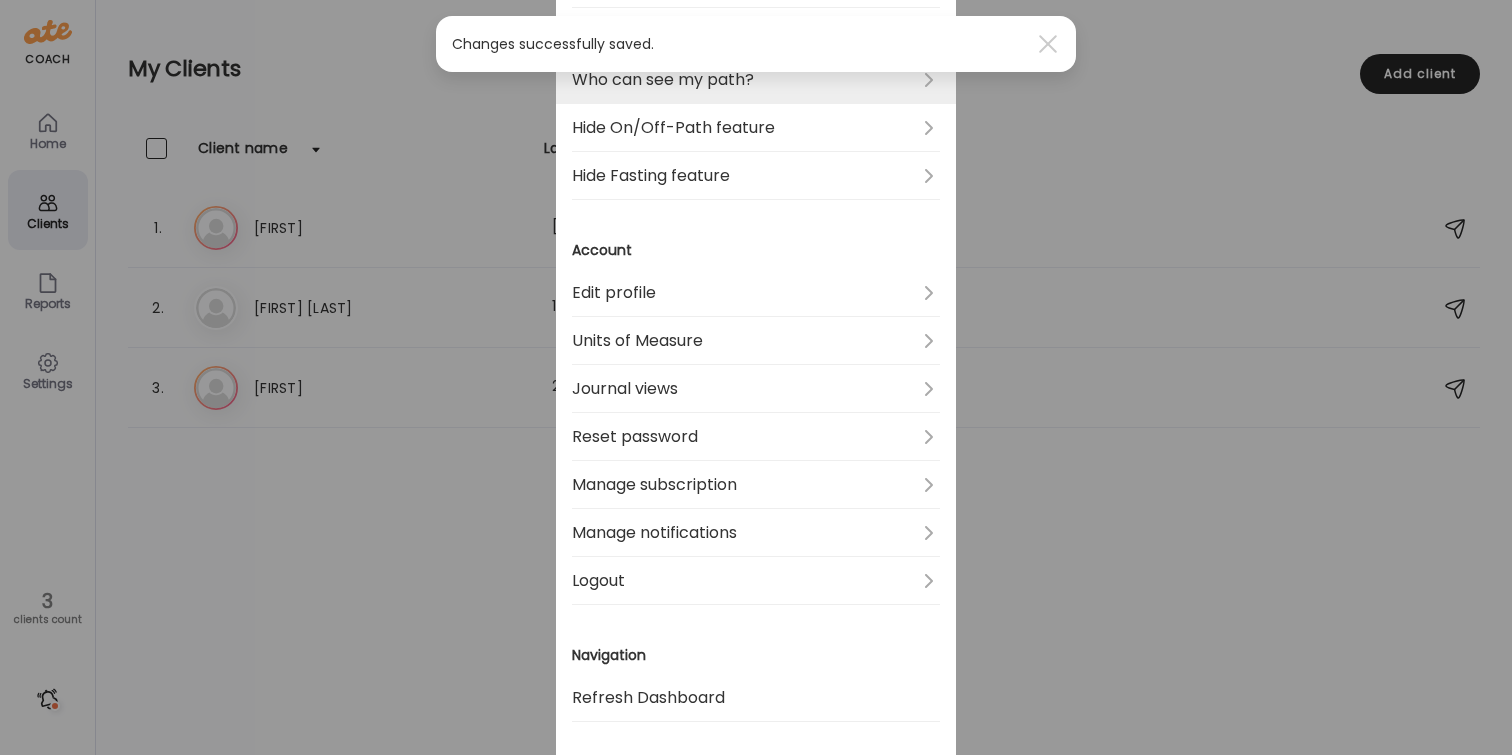 scroll, scrollTop: 576, scrollLeft: 0, axis: vertical 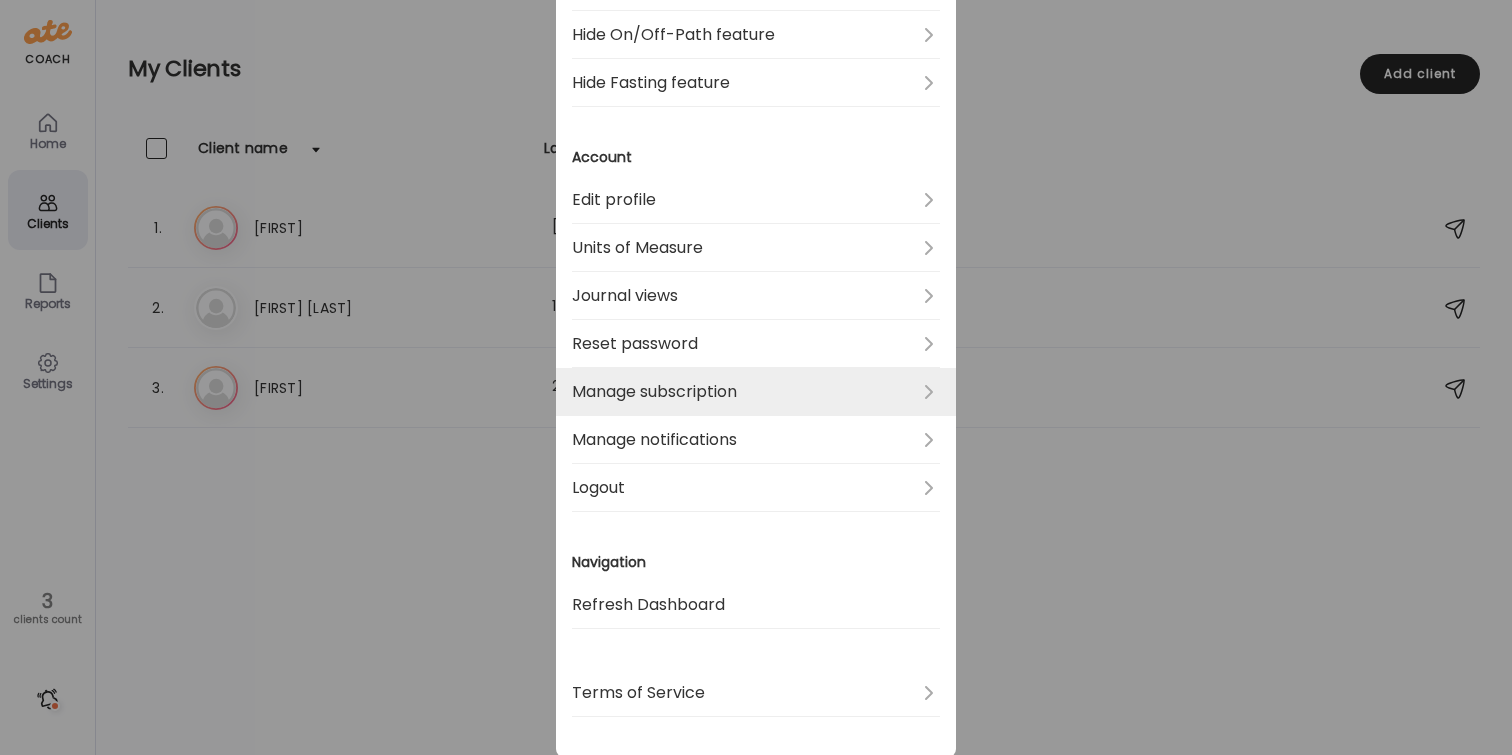 click on "Manage subscription" at bounding box center [756, 392] 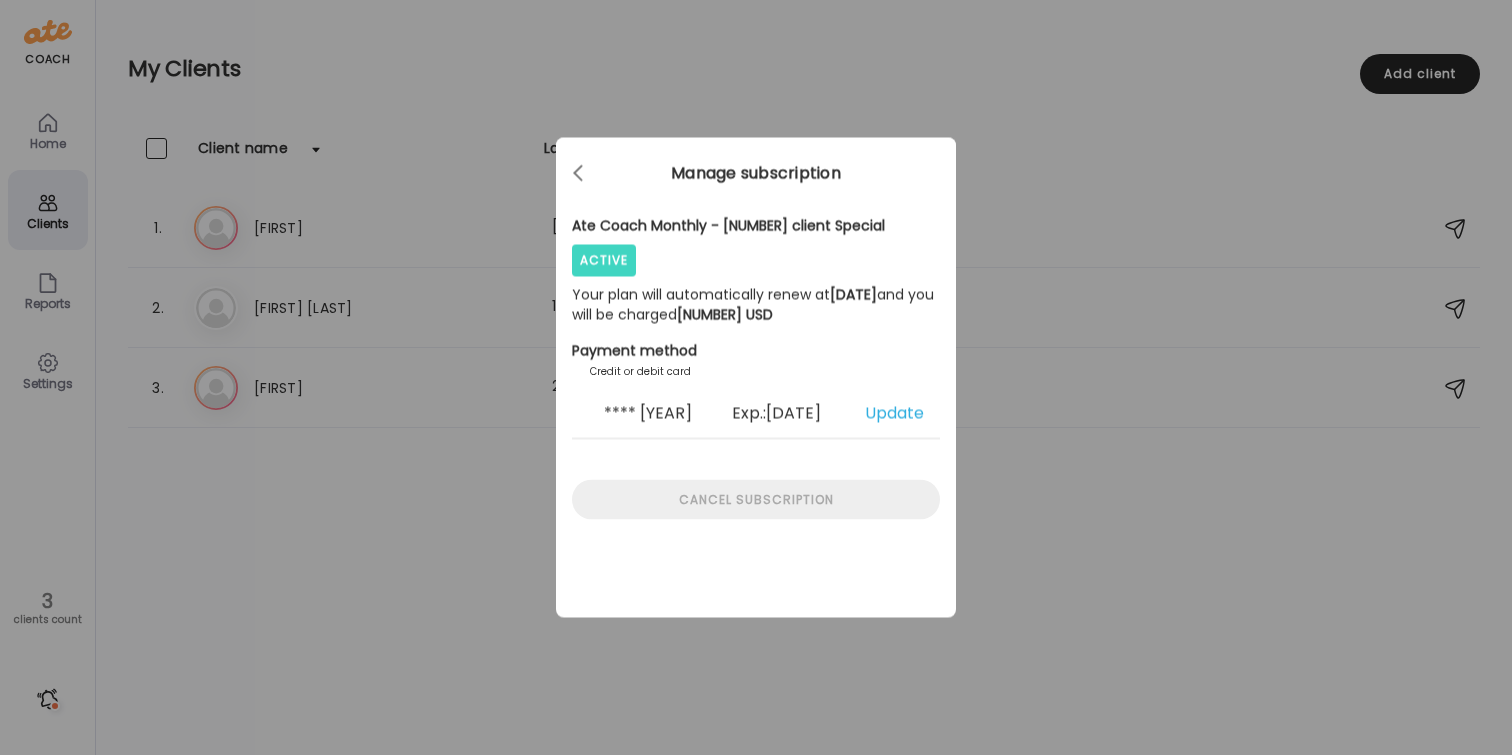 scroll, scrollTop: 0, scrollLeft: 0, axis: both 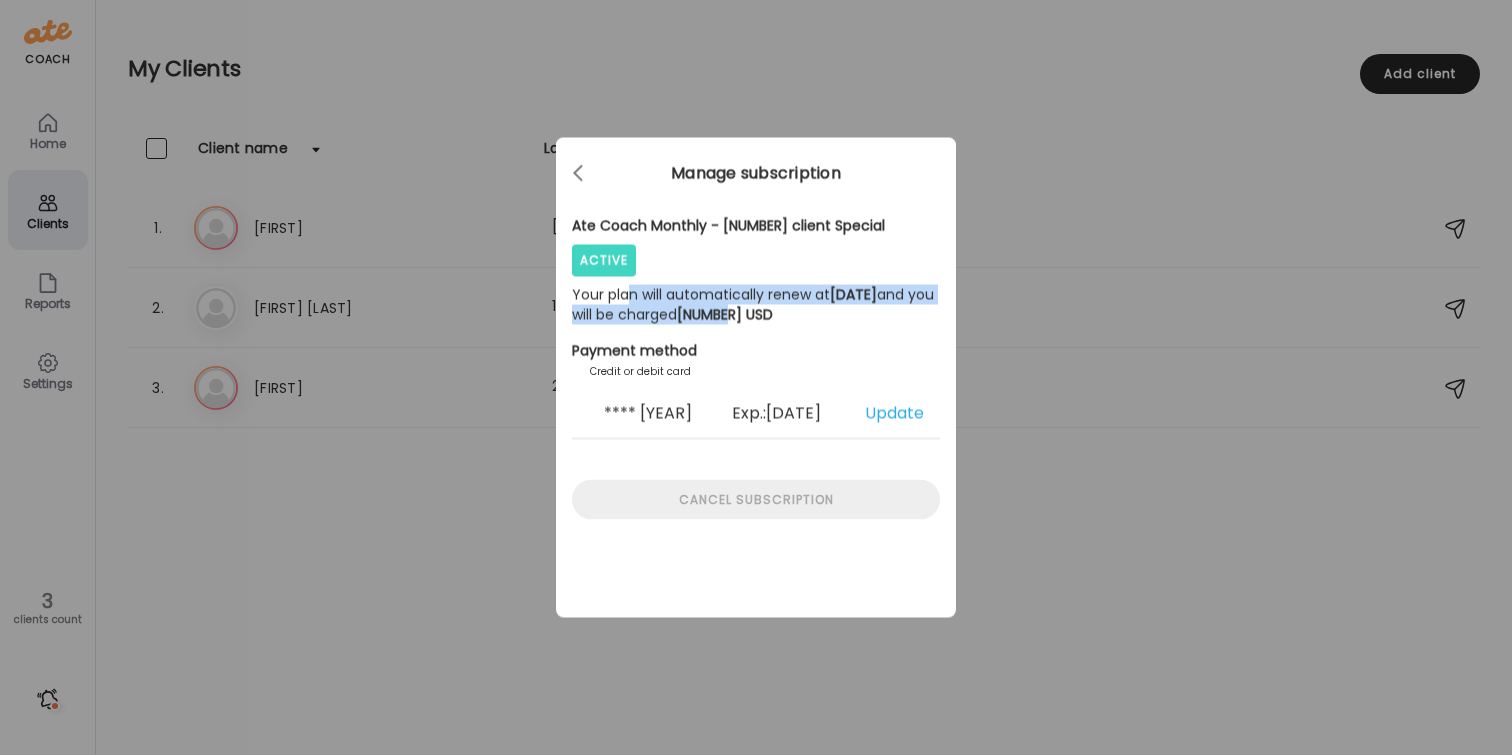 drag, startPoint x: 776, startPoint y: 312, endPoint x: 631, endPoint y: 293, distance: 146.23953 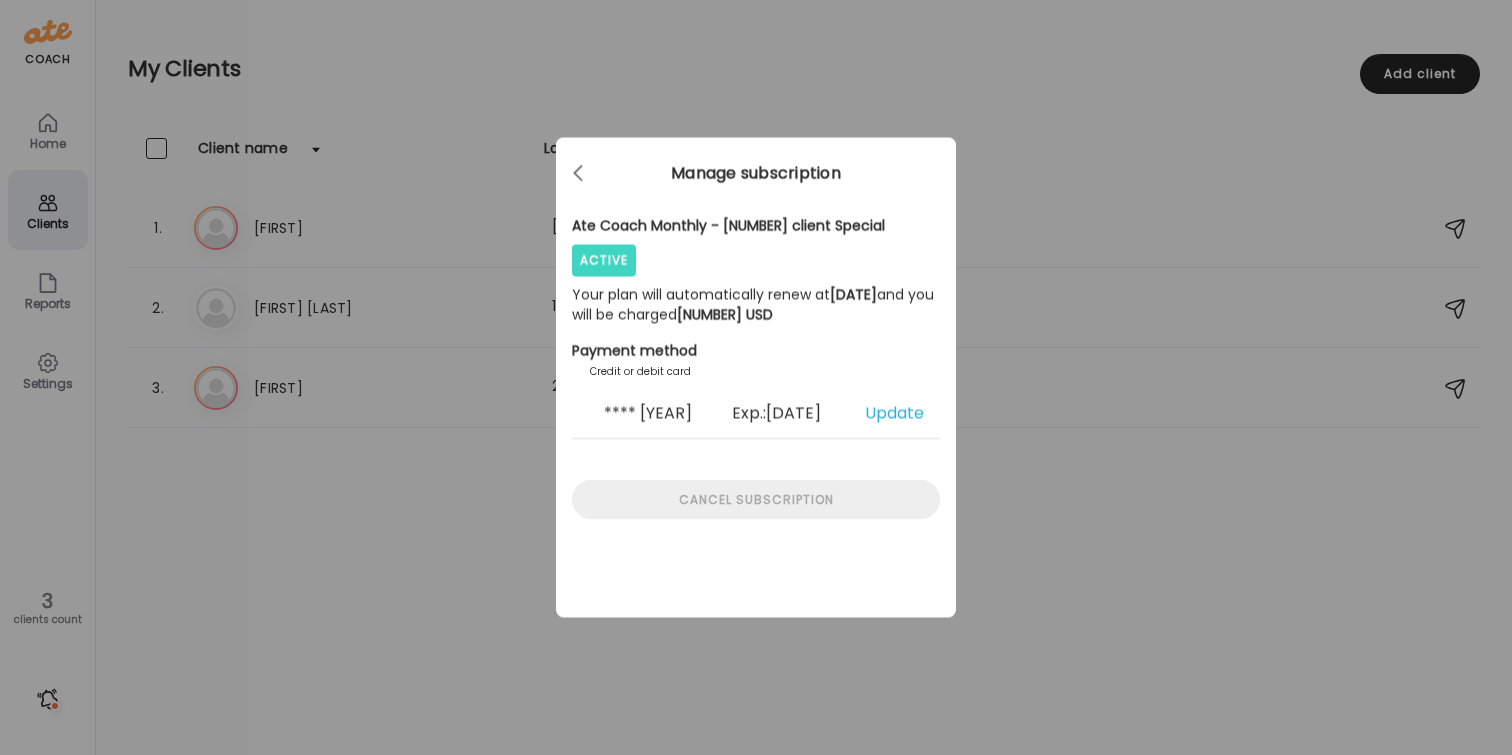 click on "Ate Coach Monthly - [NUMBER] client Special
Active [NUMBER]-days free trial
Your plan will automatically renew at  [DATE]  and you will be charged  [NUMBER] USD" at bounding box center (756, 270) 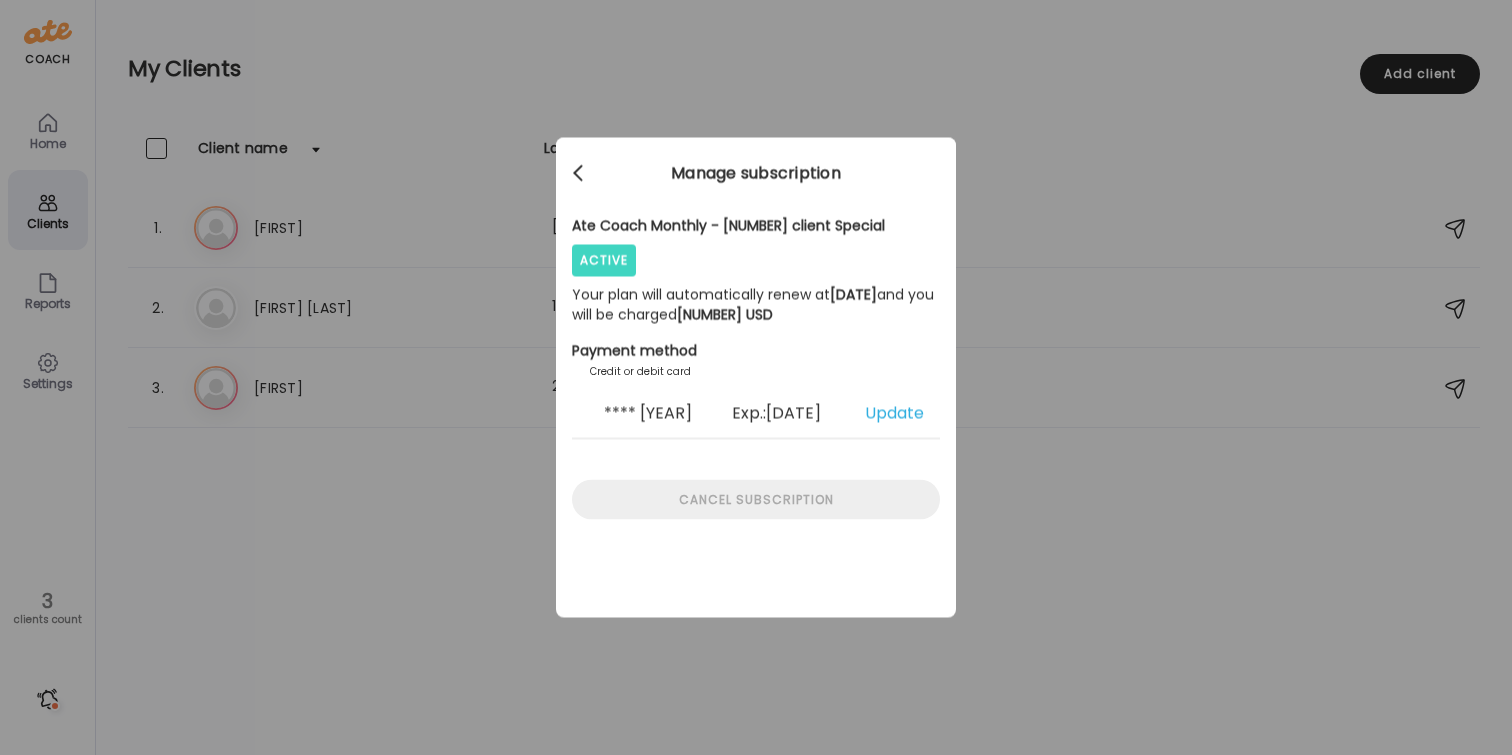 click at bounding box center [578, 170] 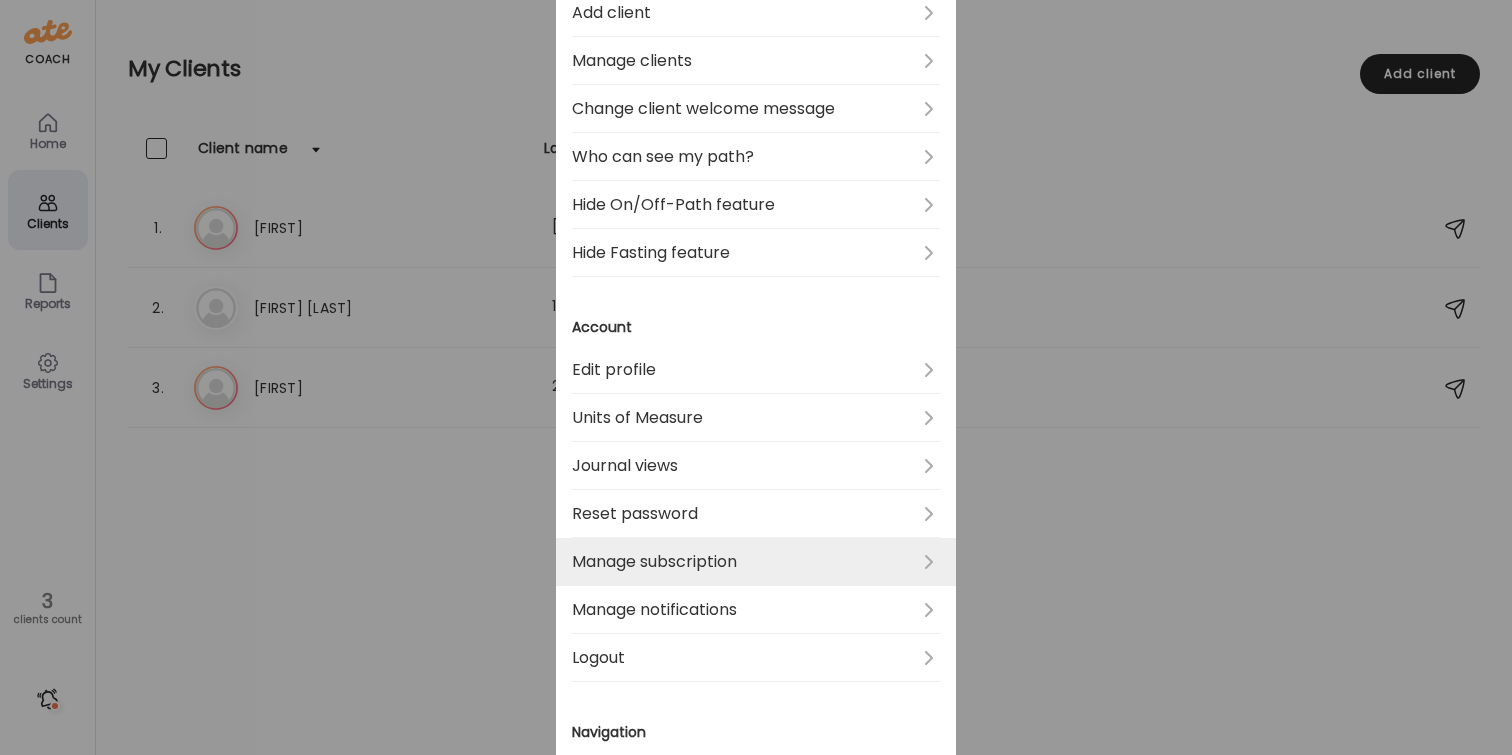 scroll, scrollTop: 626, scrollLeft: 0, axis: vertical 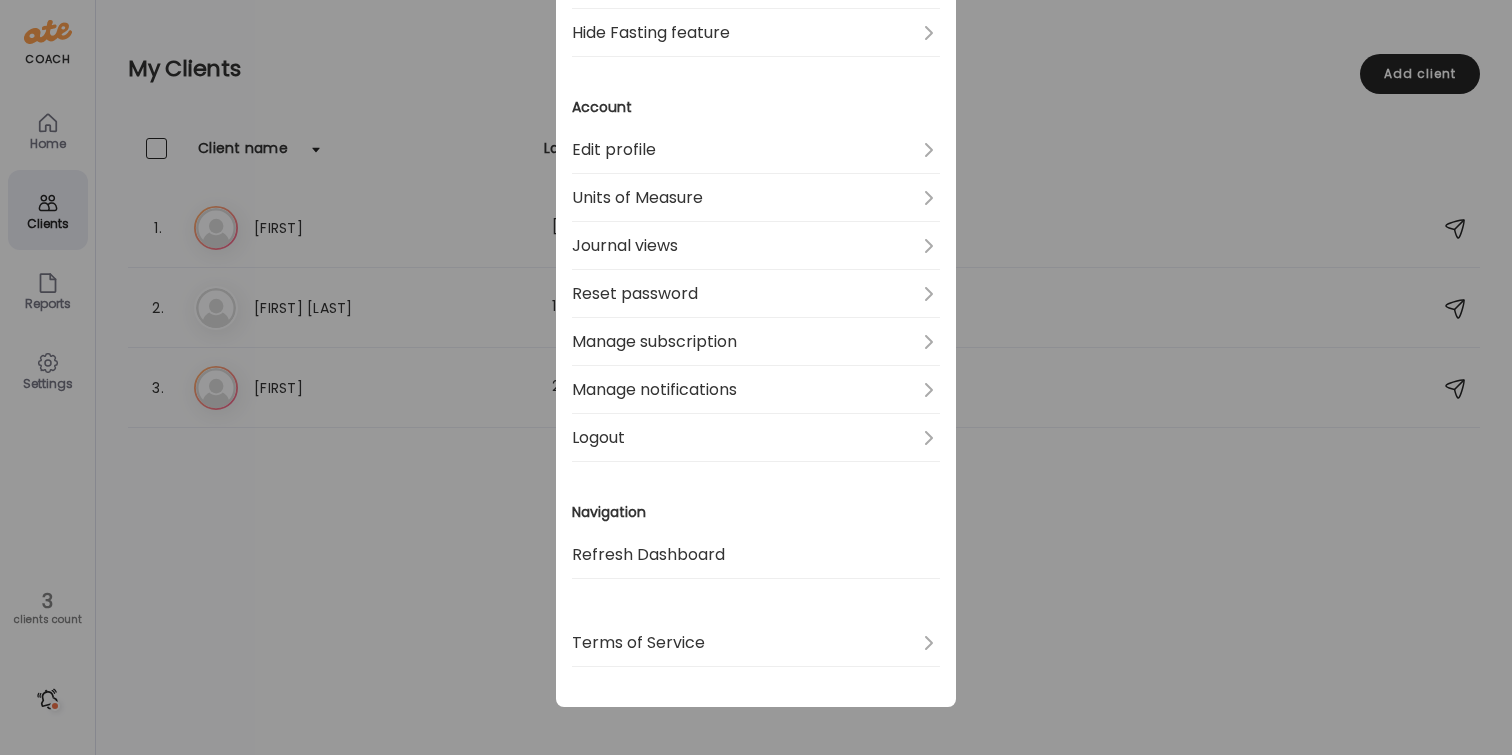 click on "Ate Coach Dashboard
Wahoo! It’s official
Take a moment to set up your Coach Profile to give your clients a smooth onboarding experience.
Skip Set up coach profile
Ate Coach Dashboard
1 Image 2 Message 3 Invite
Let’s get you quickly set up
Add a headshot or company logo for client recognition
Skip Next
Ate Coach Dashboard
1 Image 2 Message 3 Invite
Customize your welcome message
This page will be the first thing your clients will see. Add a welcome message to personalize their experience.
Header [NUMBER]" at bounding box center [756, 377] 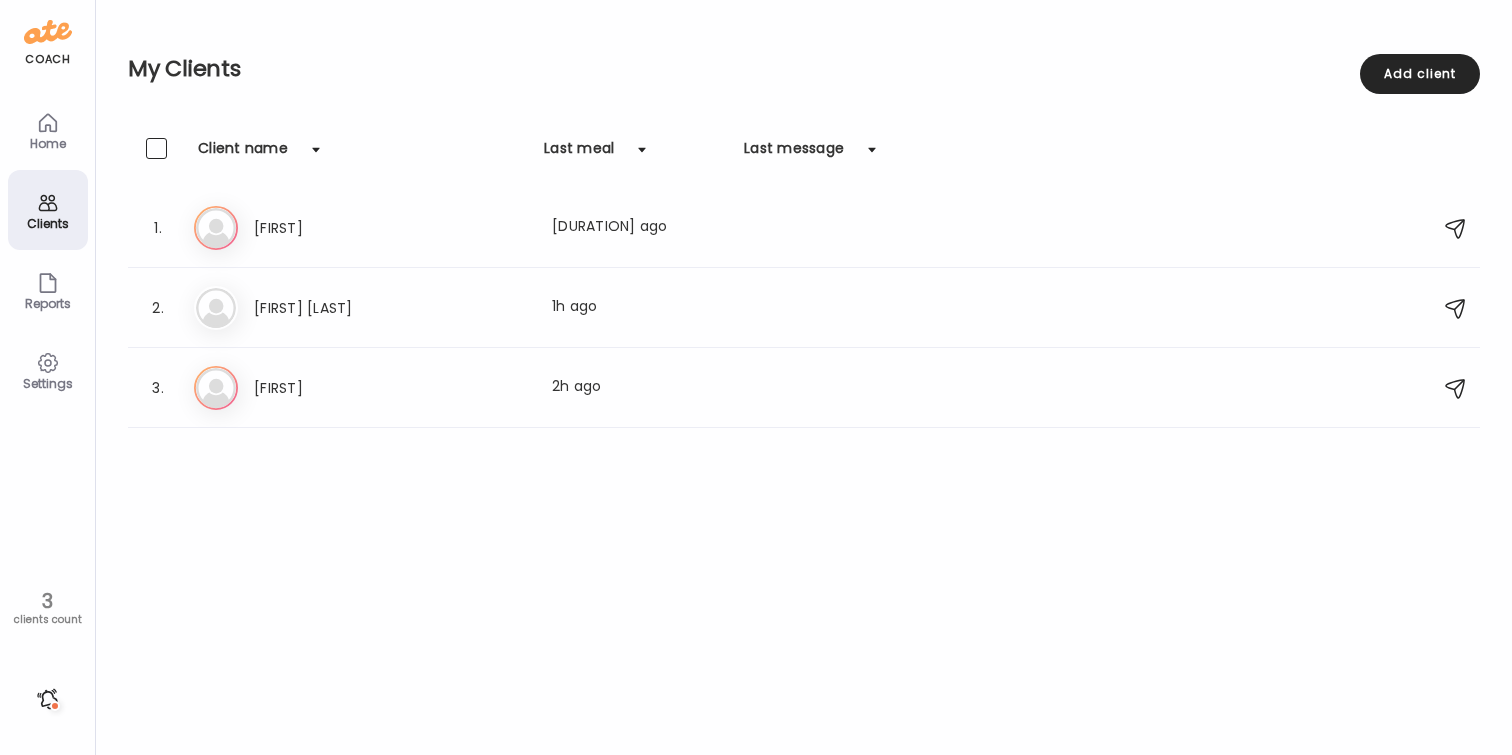 click on "Home" at bounding box center [48, 143] 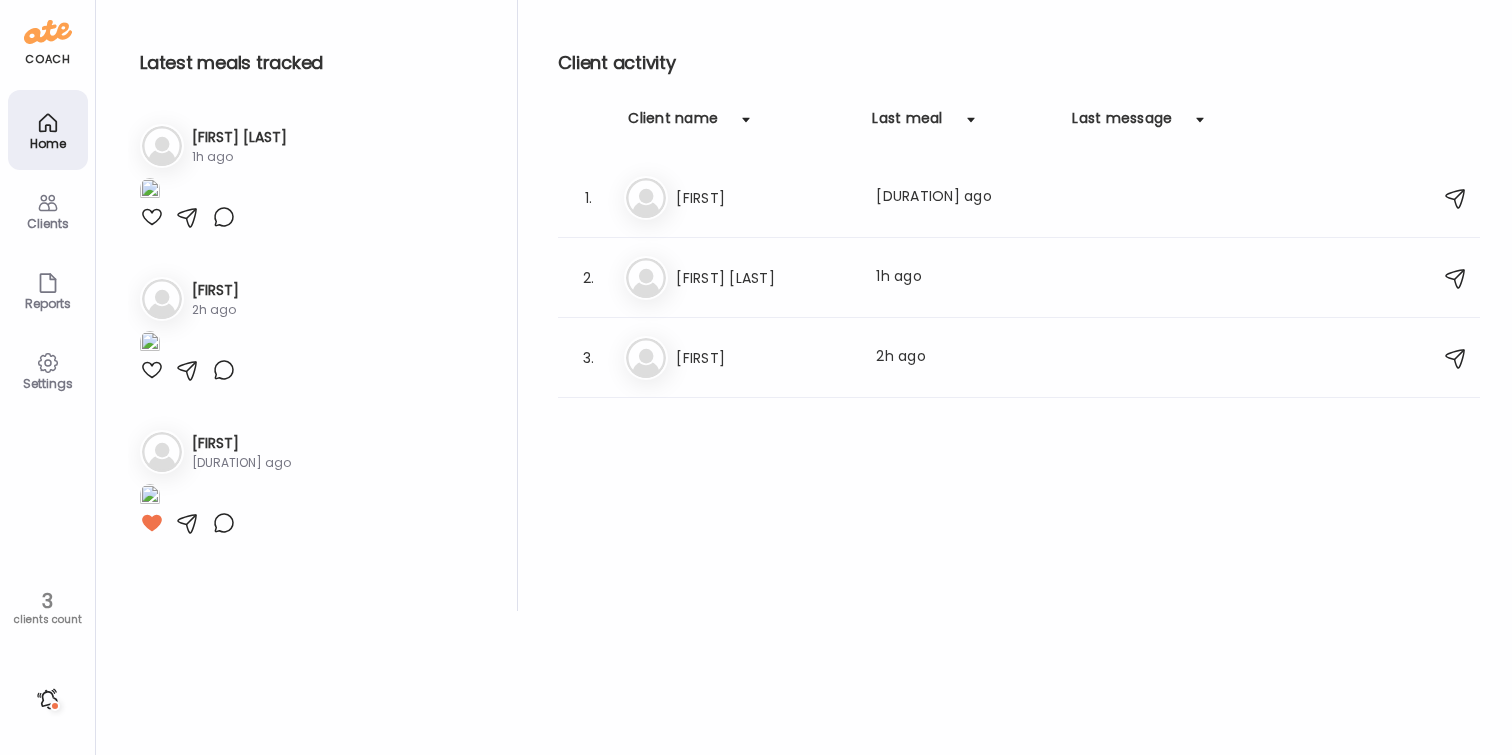 scroll, scrollTop: 0, scrollLeft: 0, axis: both 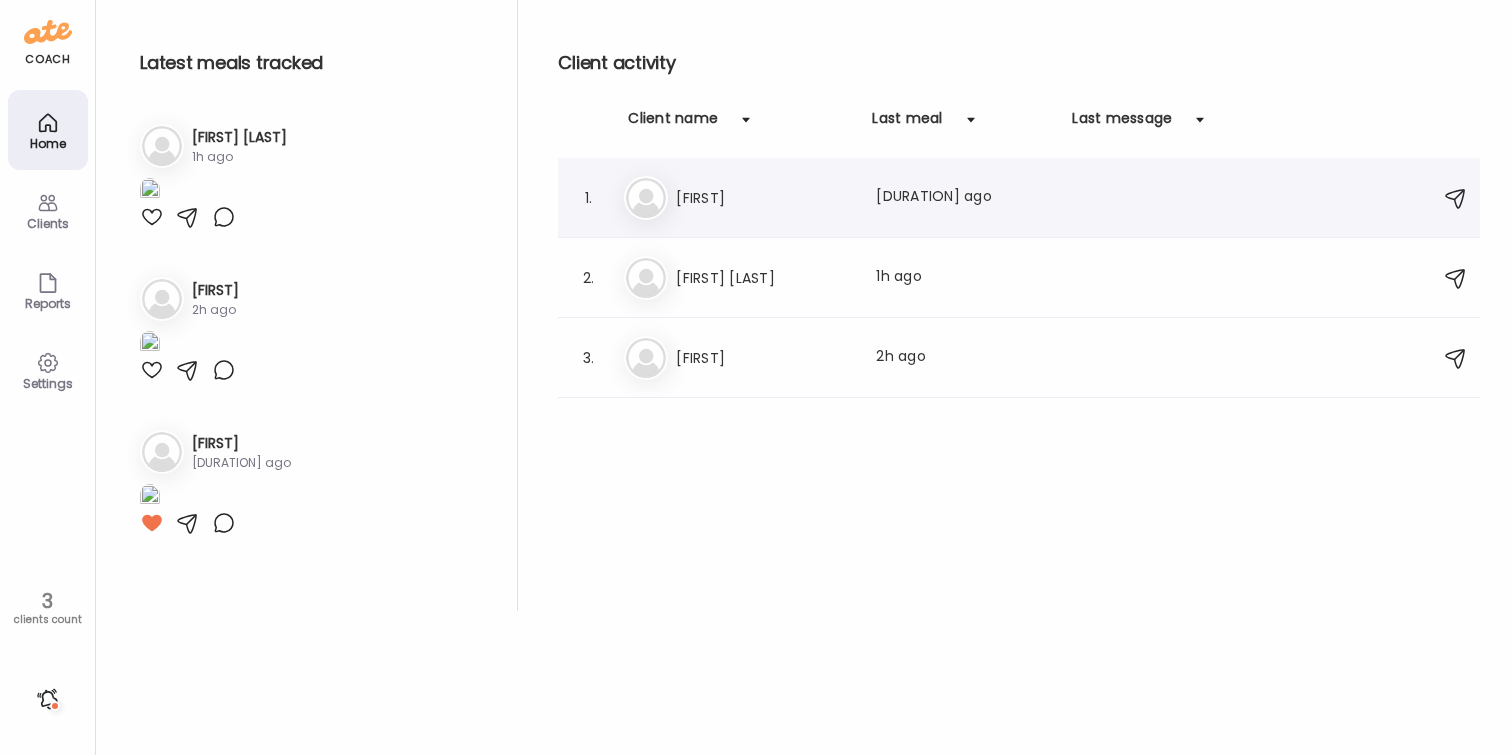 click on "[FIRST]" at bounding box center (764, 198) 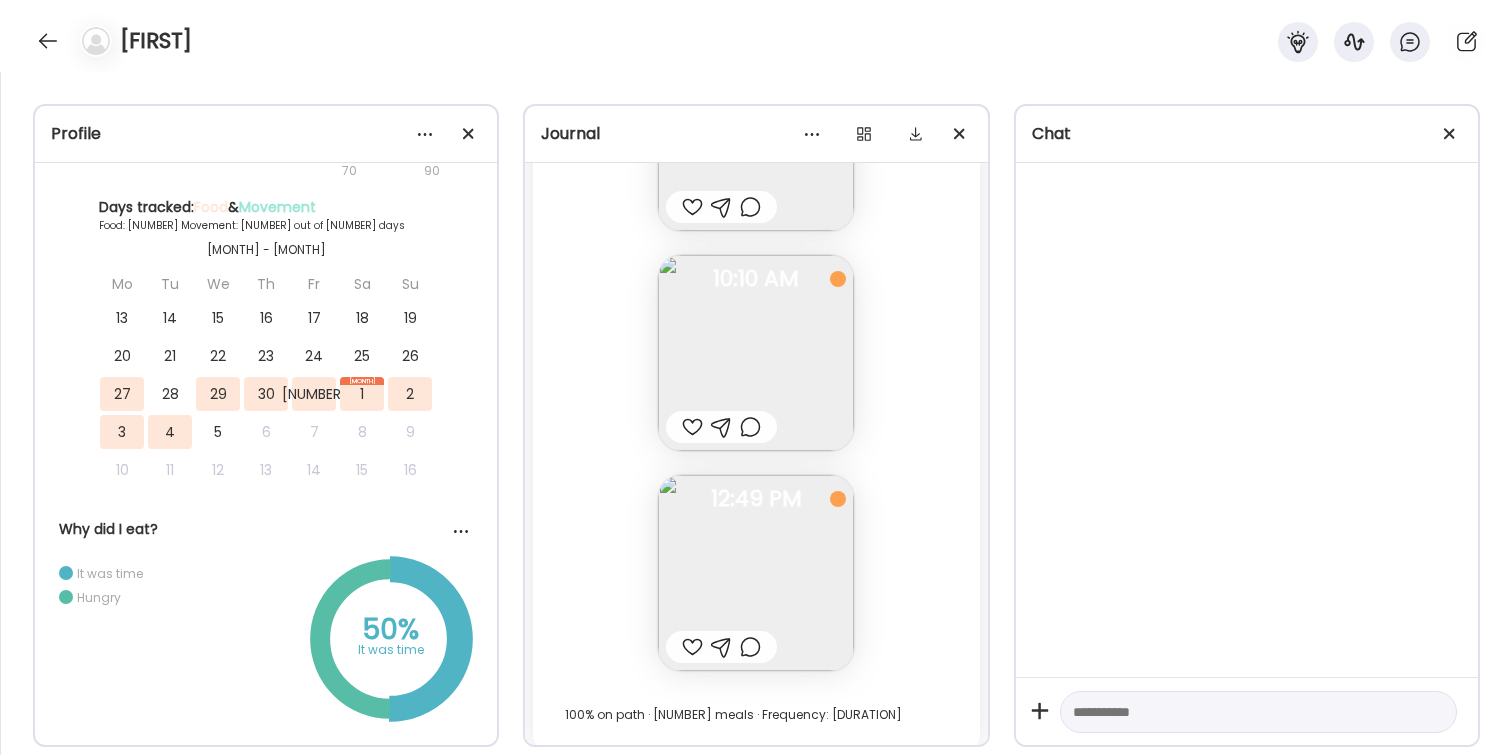scroll, scrollTop: 5886, scrollLeft: 0, axis: vertical 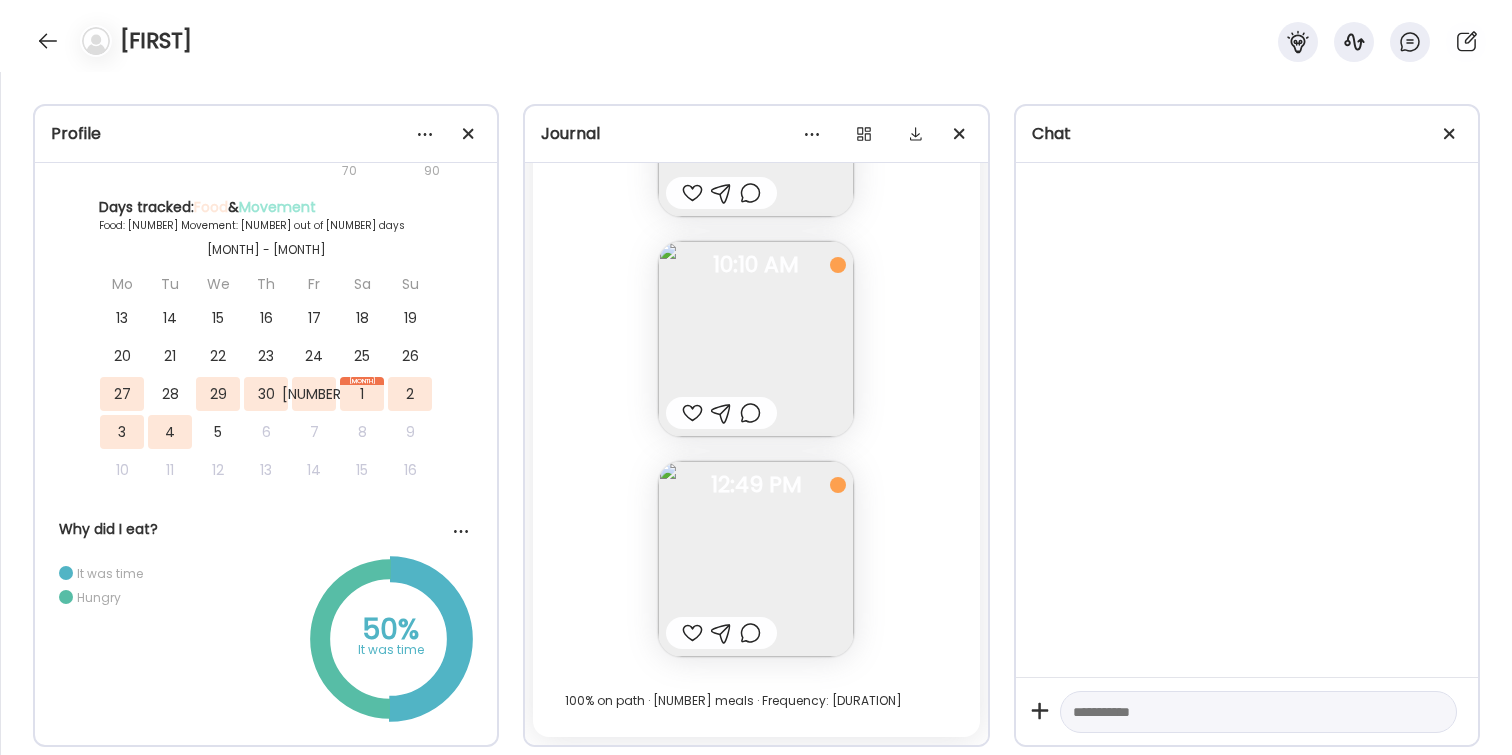 click at bounding box center (756, 559) 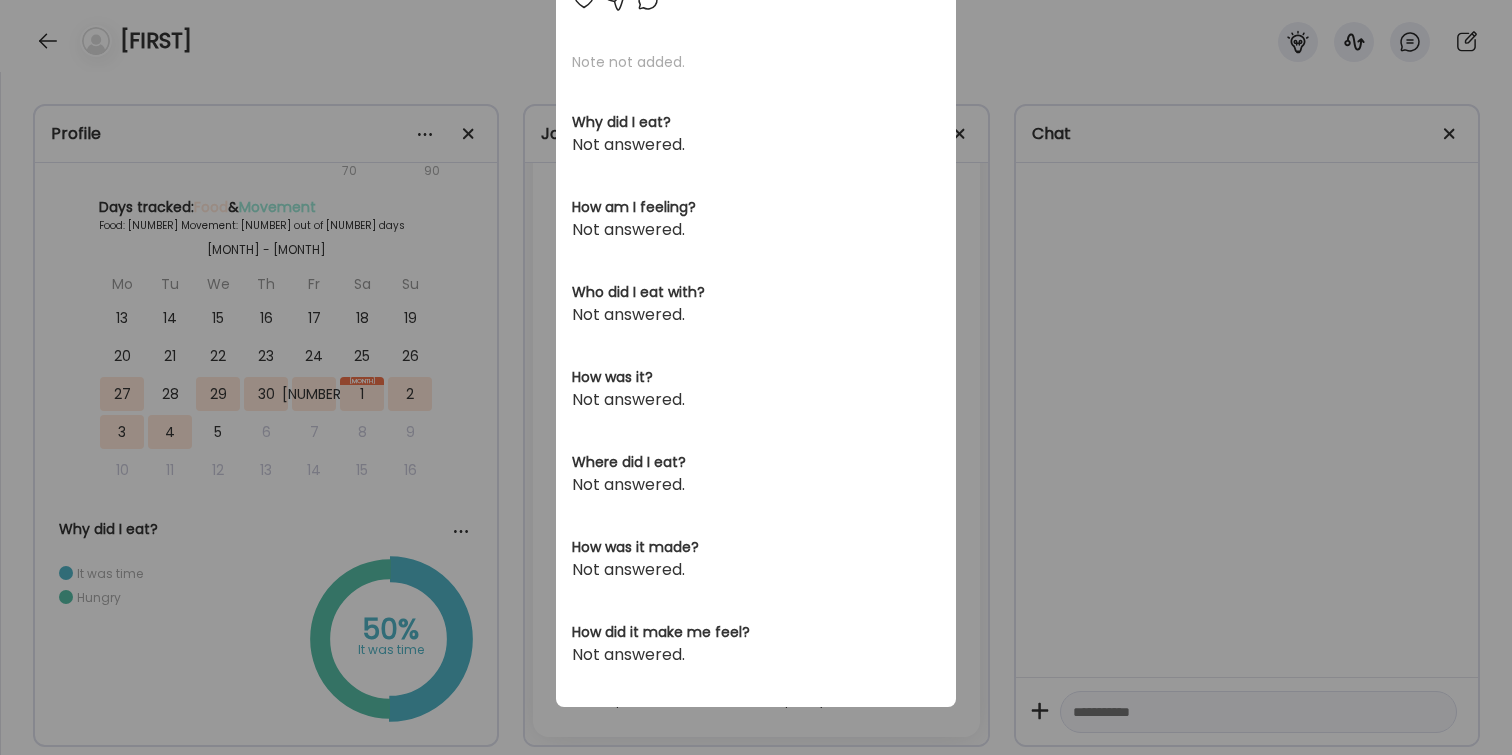 scroll, scrollTop: 0, scrollLeft: 0, axis: both 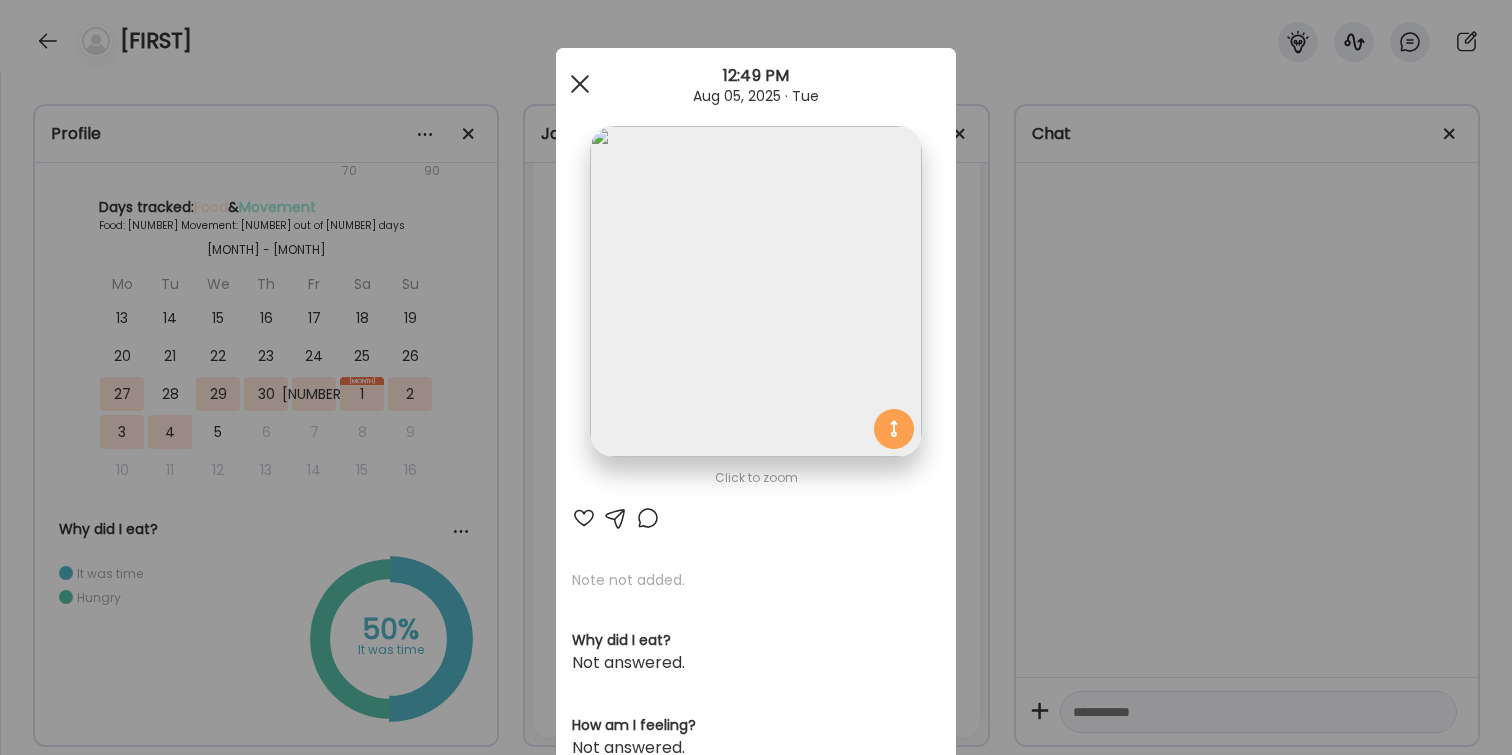 click at bounding box center [580, 84] 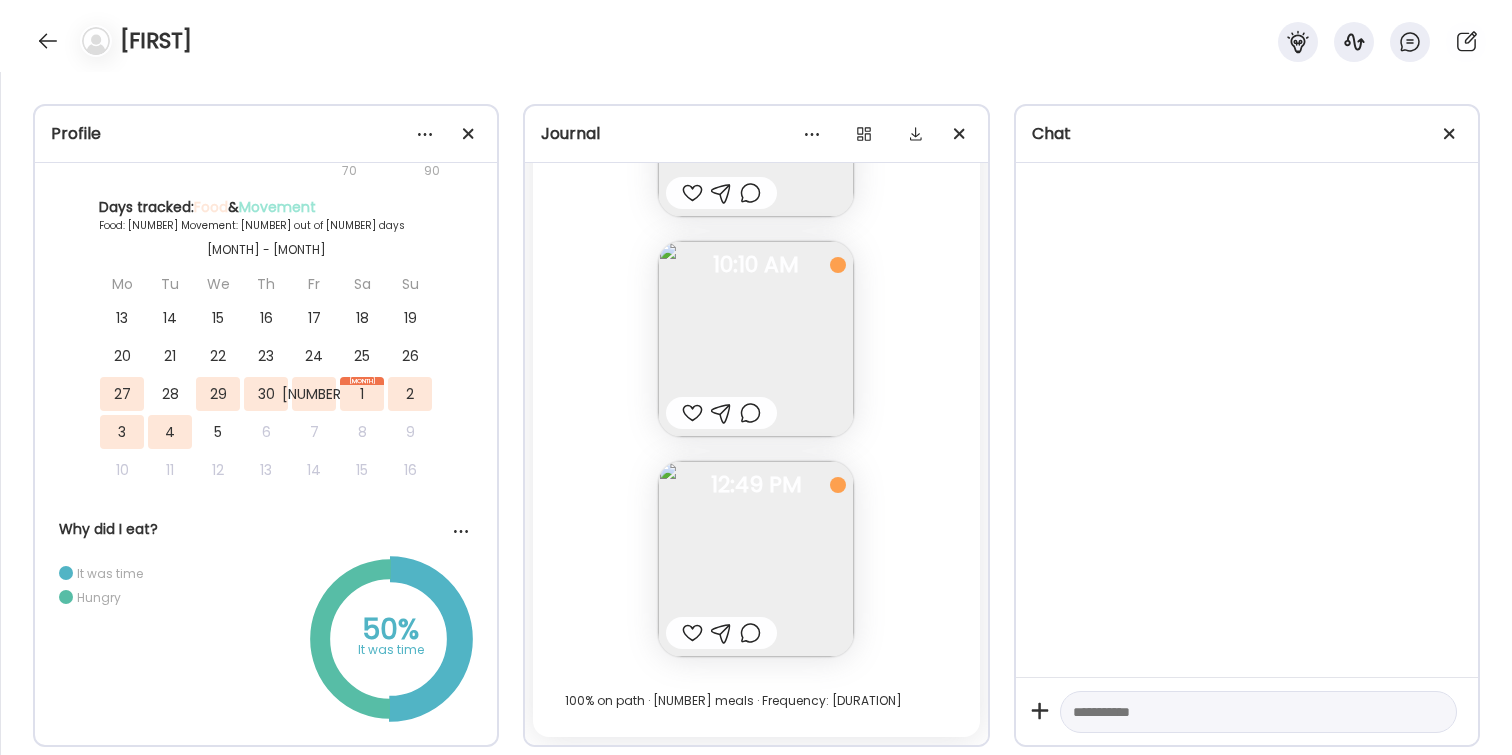 click at bounding box center [750, 633] 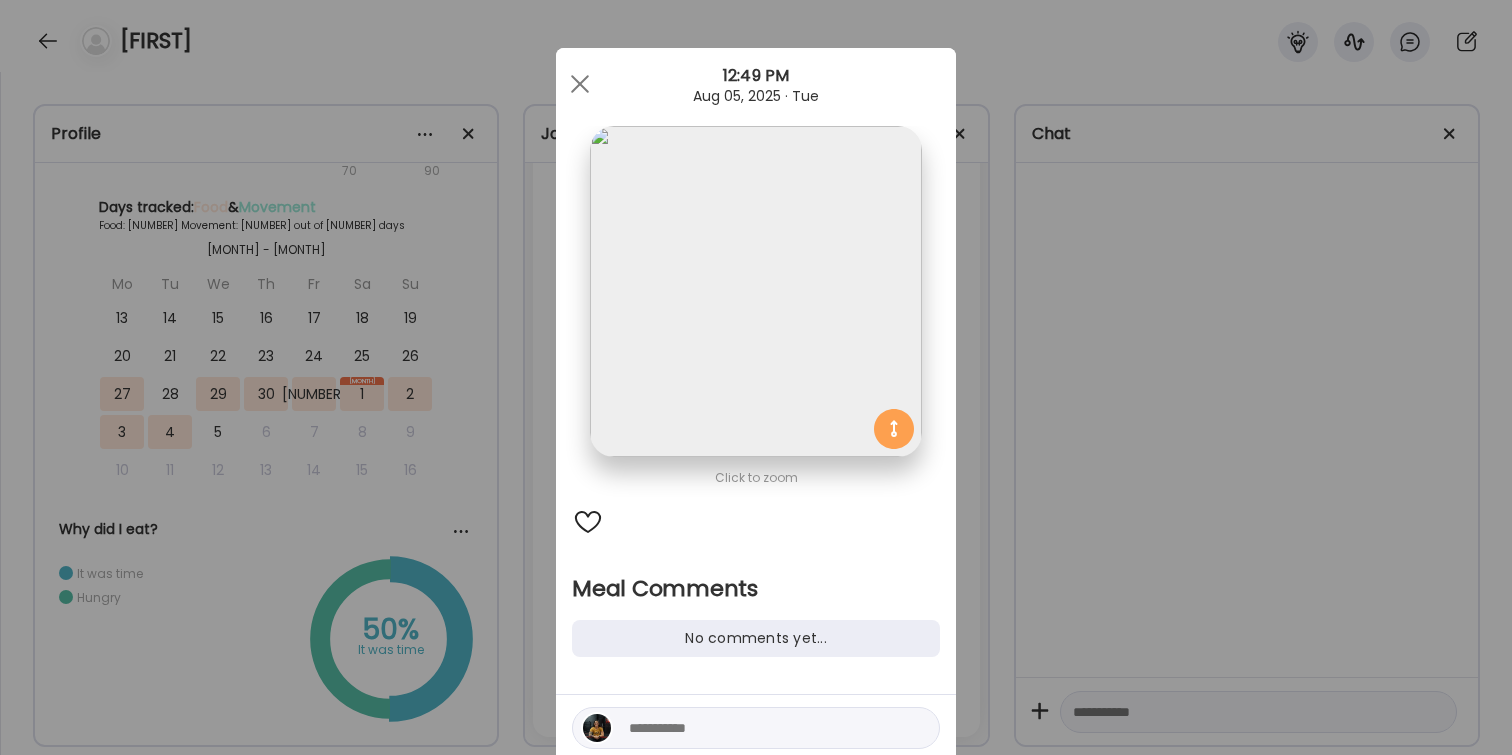click at bounding box center [764, 728] 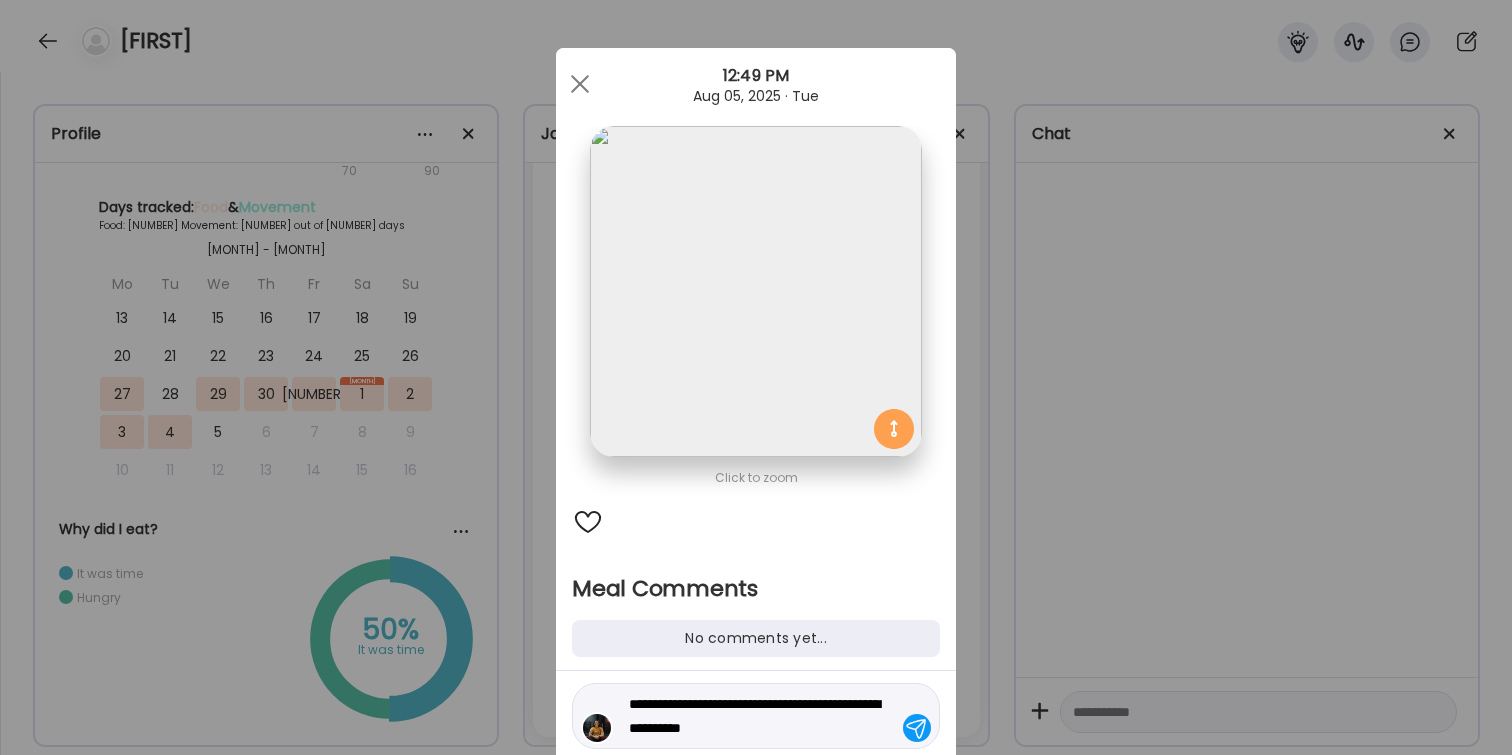 type on "**********" 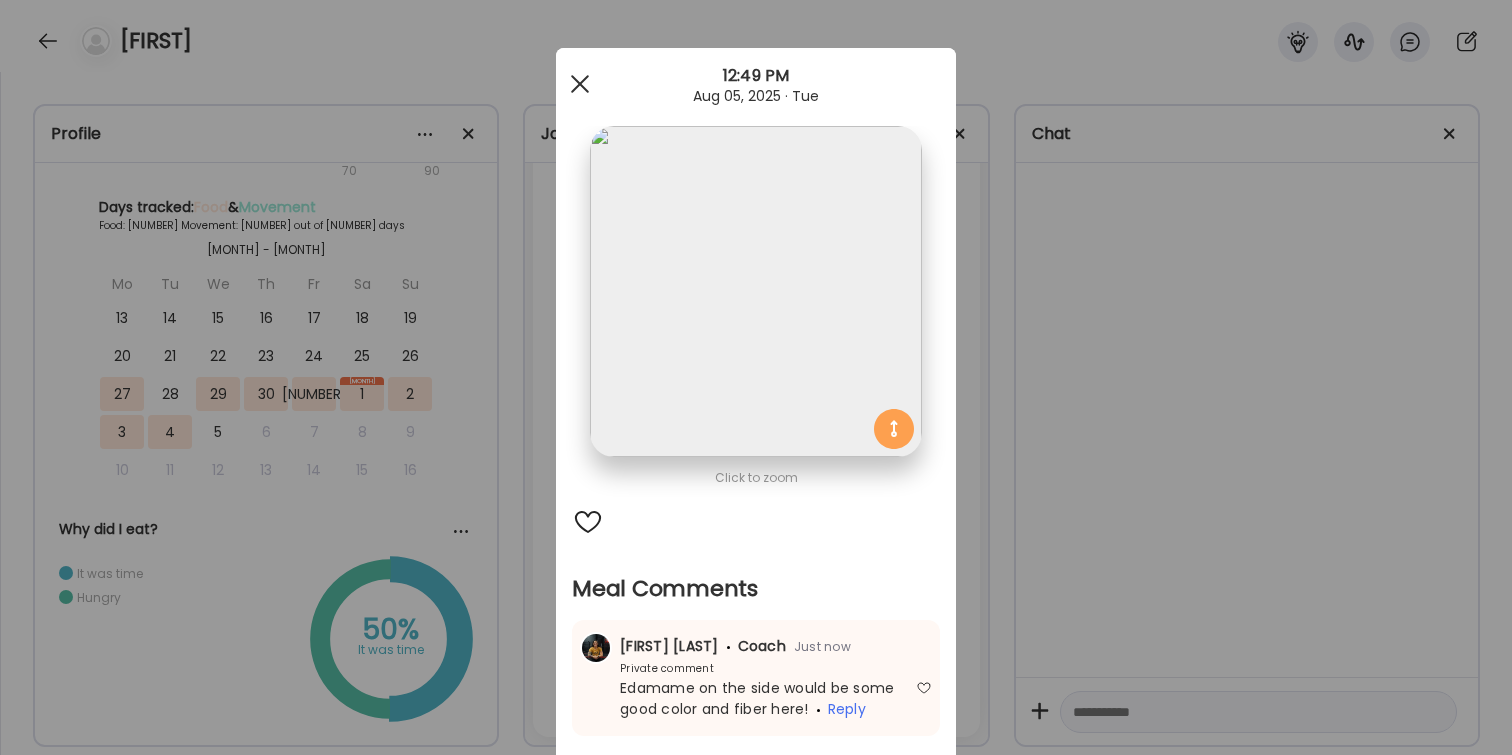 click at bounding box center [580, 84] 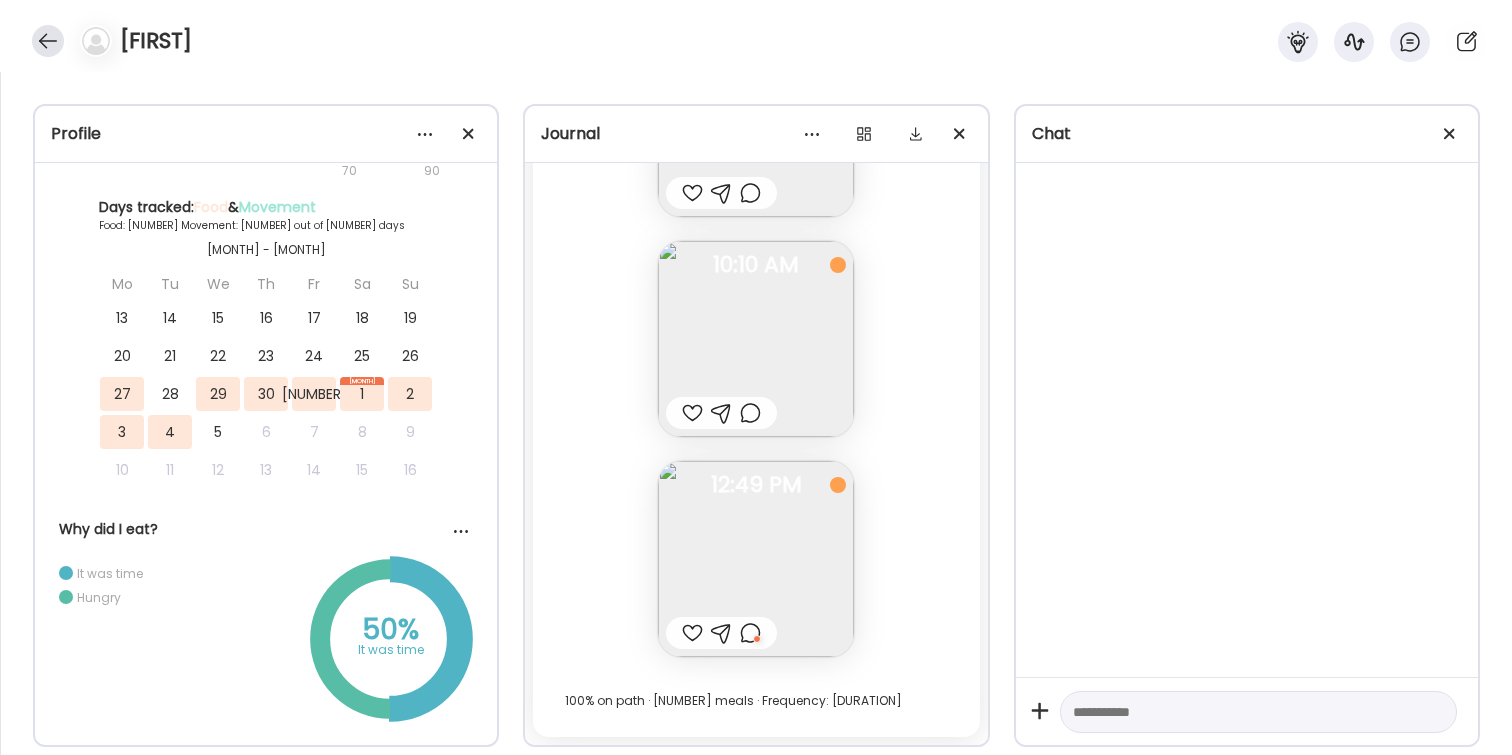 click at bounding box center [48, 41] 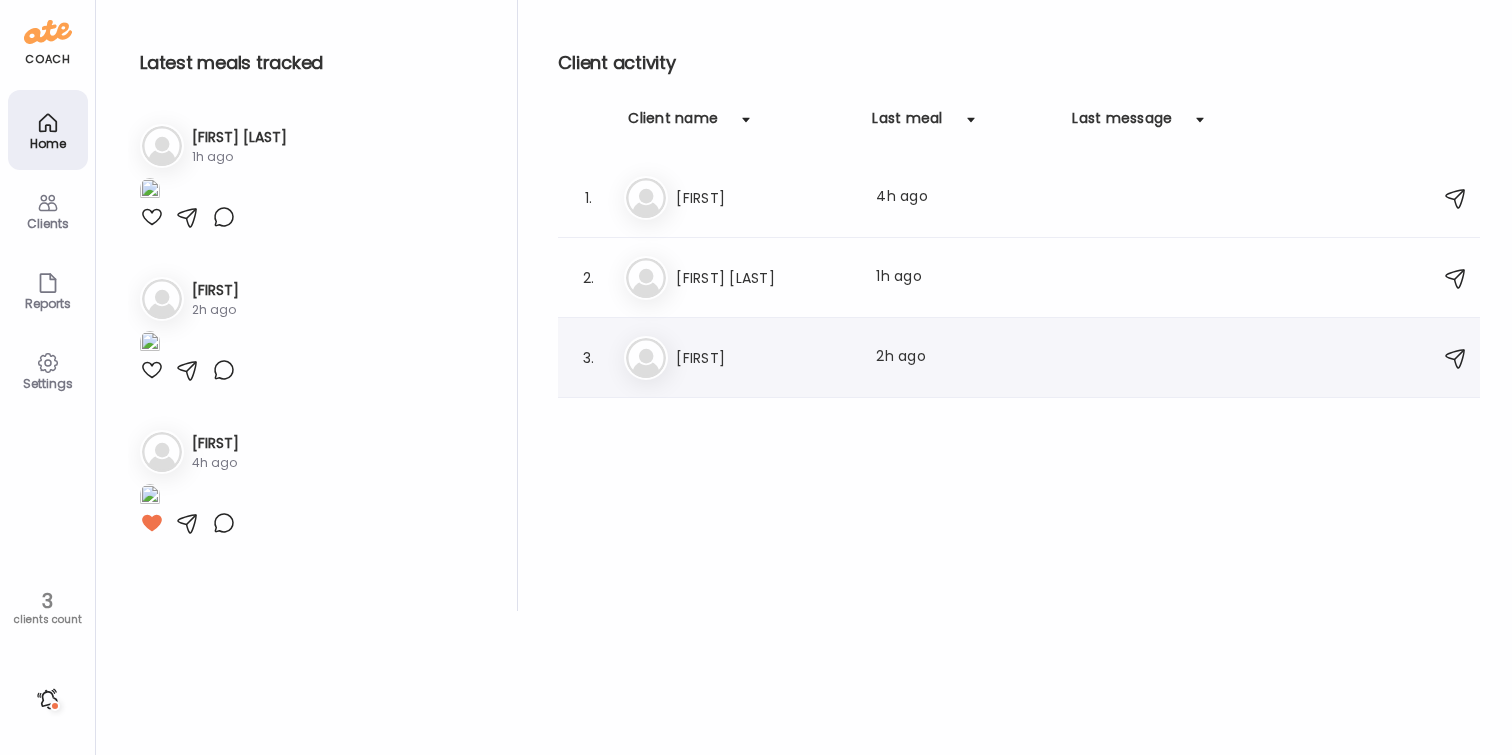 click on "[FIRST]" at bounding box center (764, 358) 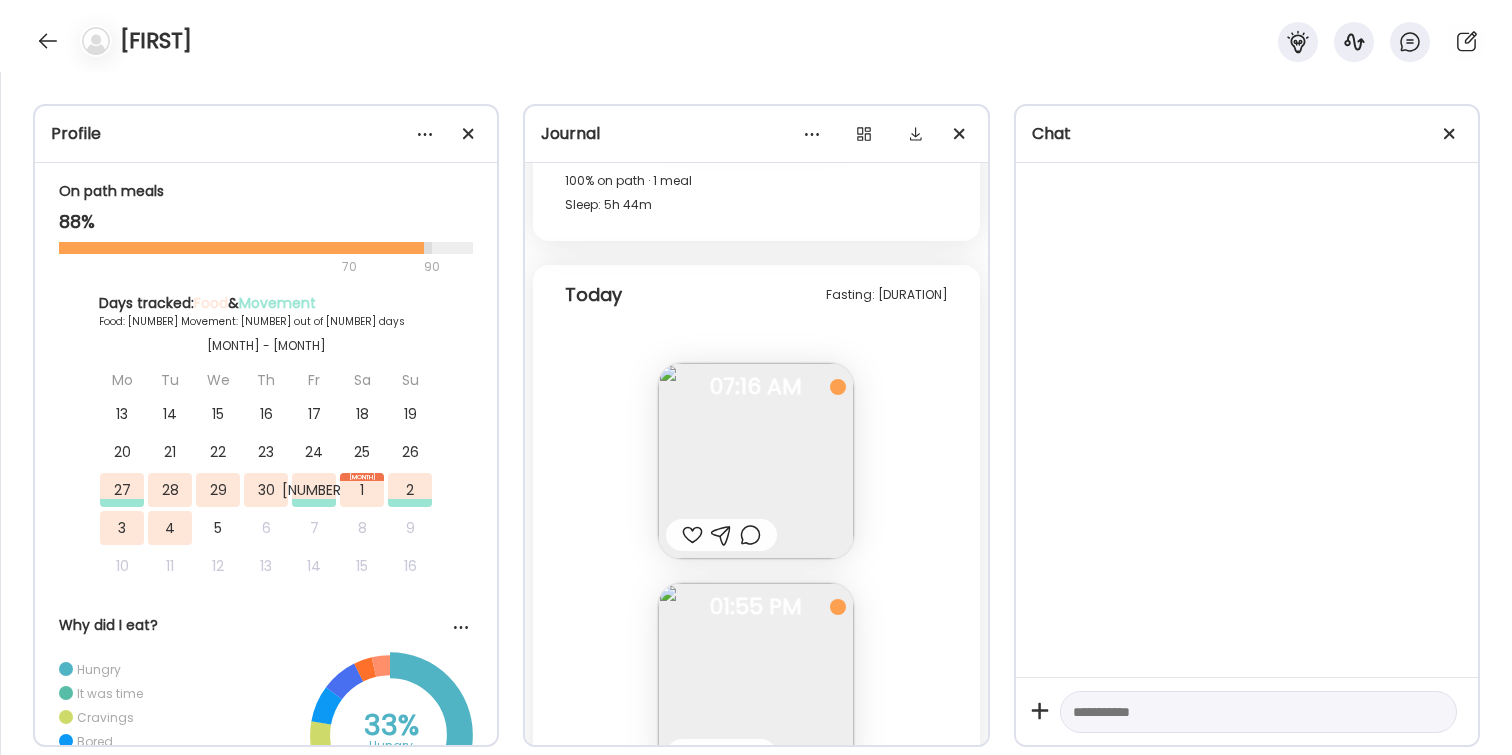 scroll, scrollTop: 7926, scrollLeft: 0, axis: vertical 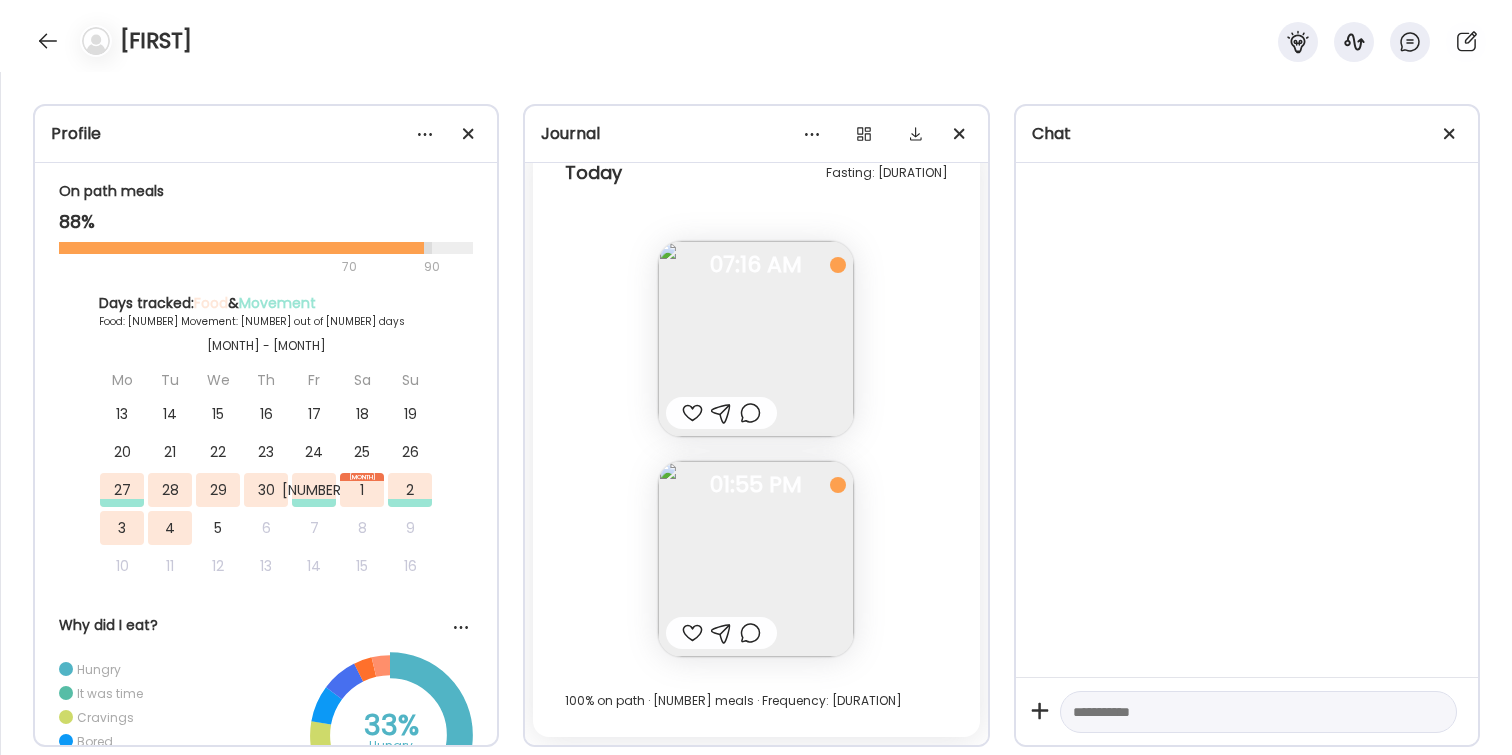 click at bounding box center [750, 413] 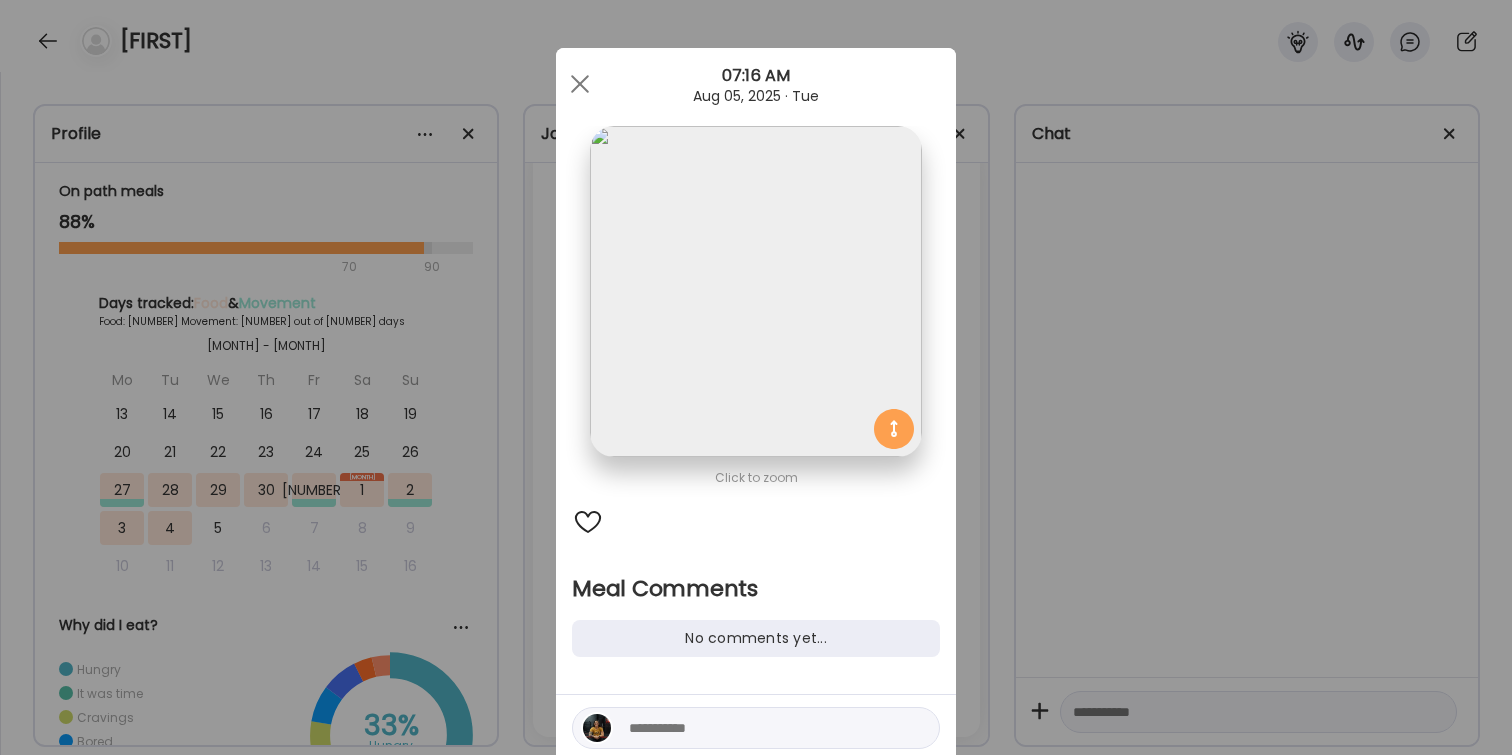 click at bounding box center (764, 728) 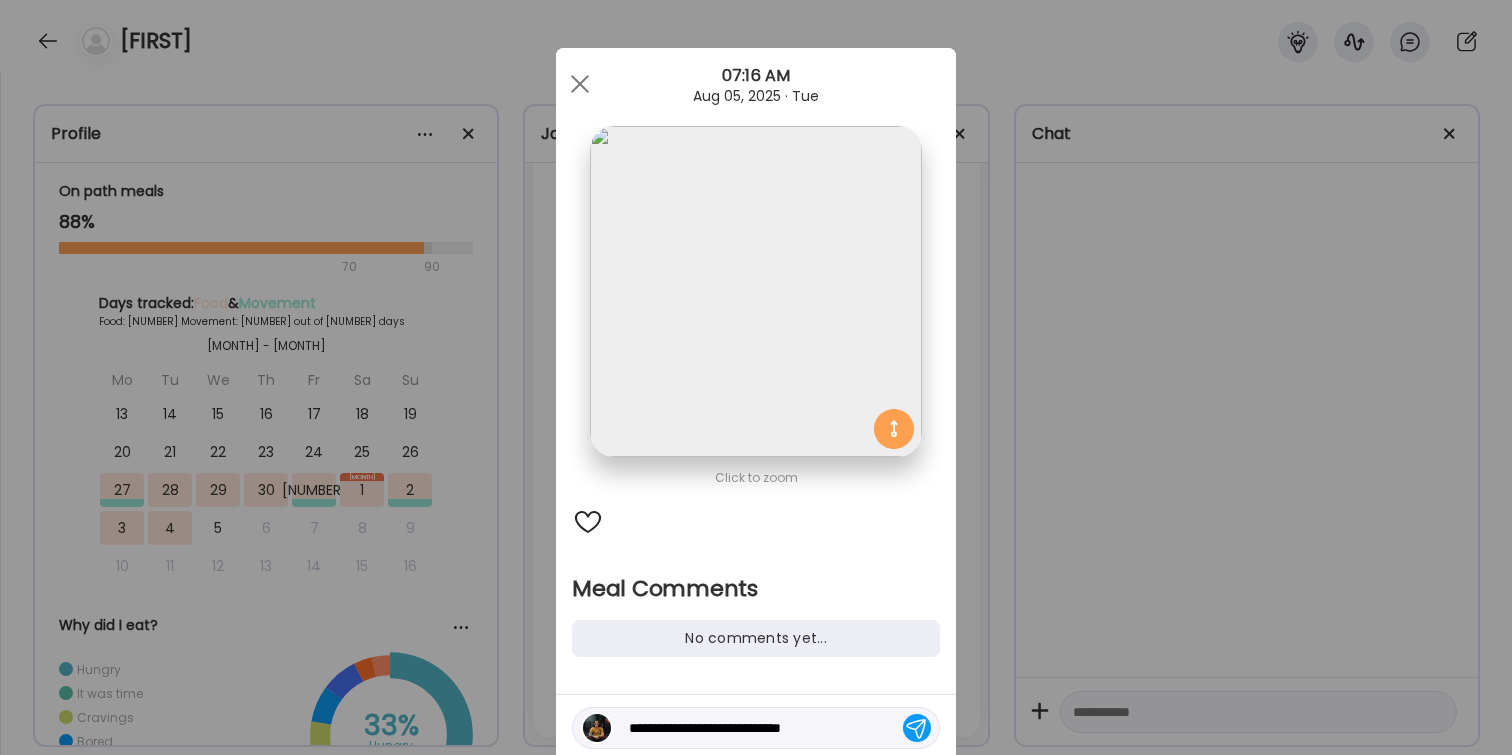 type on "**********" 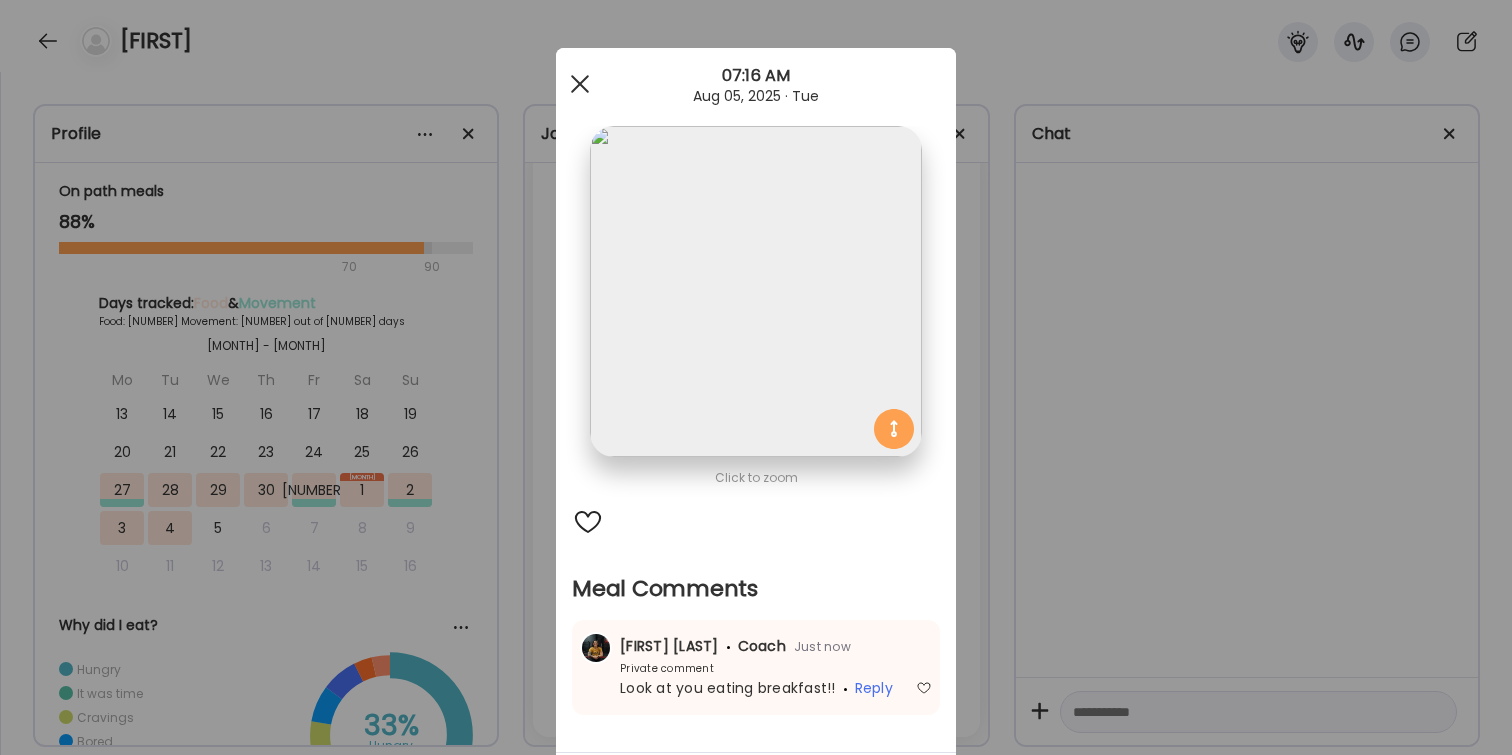 click at bounding box center [580, 84] 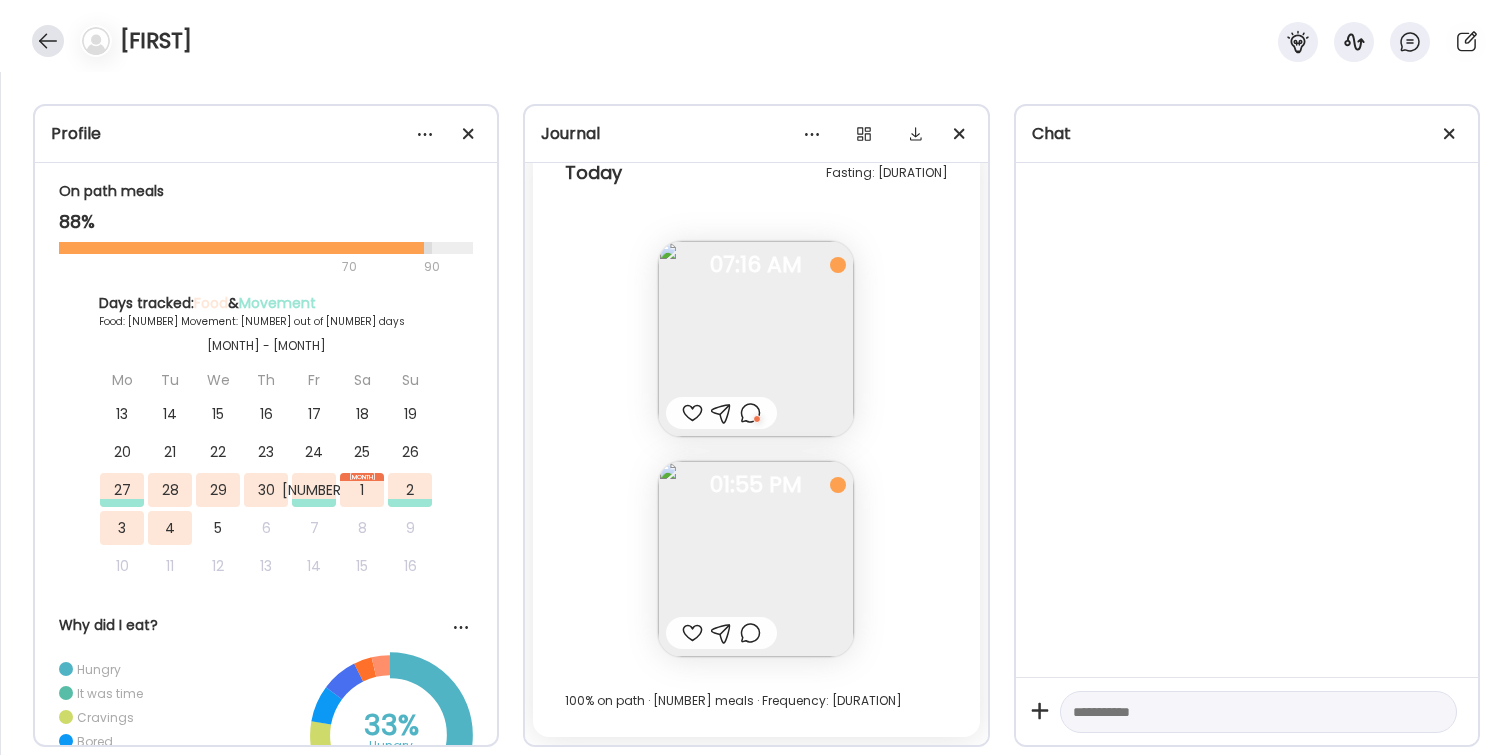 click at bounding box center (48, 41) 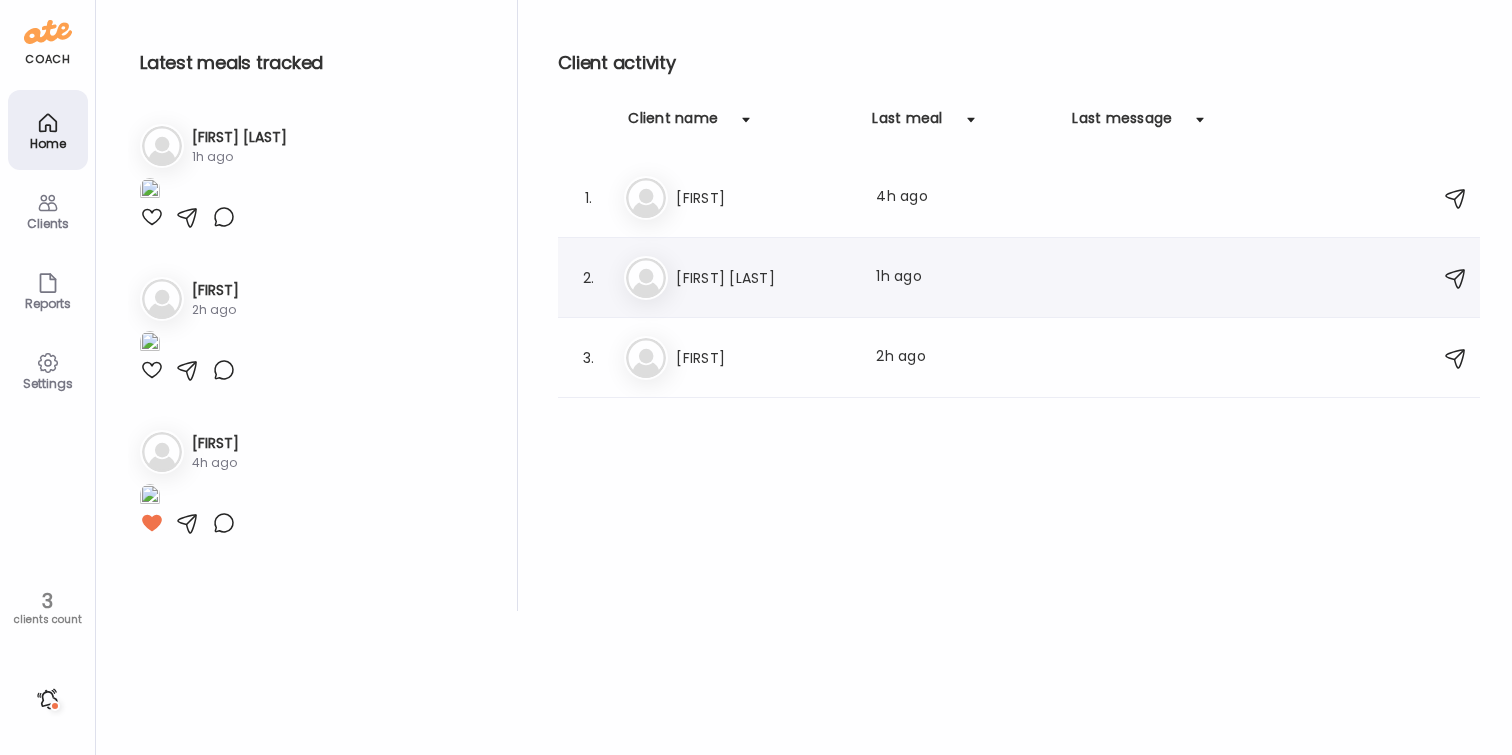 click on "[FIRST] [LAST]" at bounding box center (764, 278) 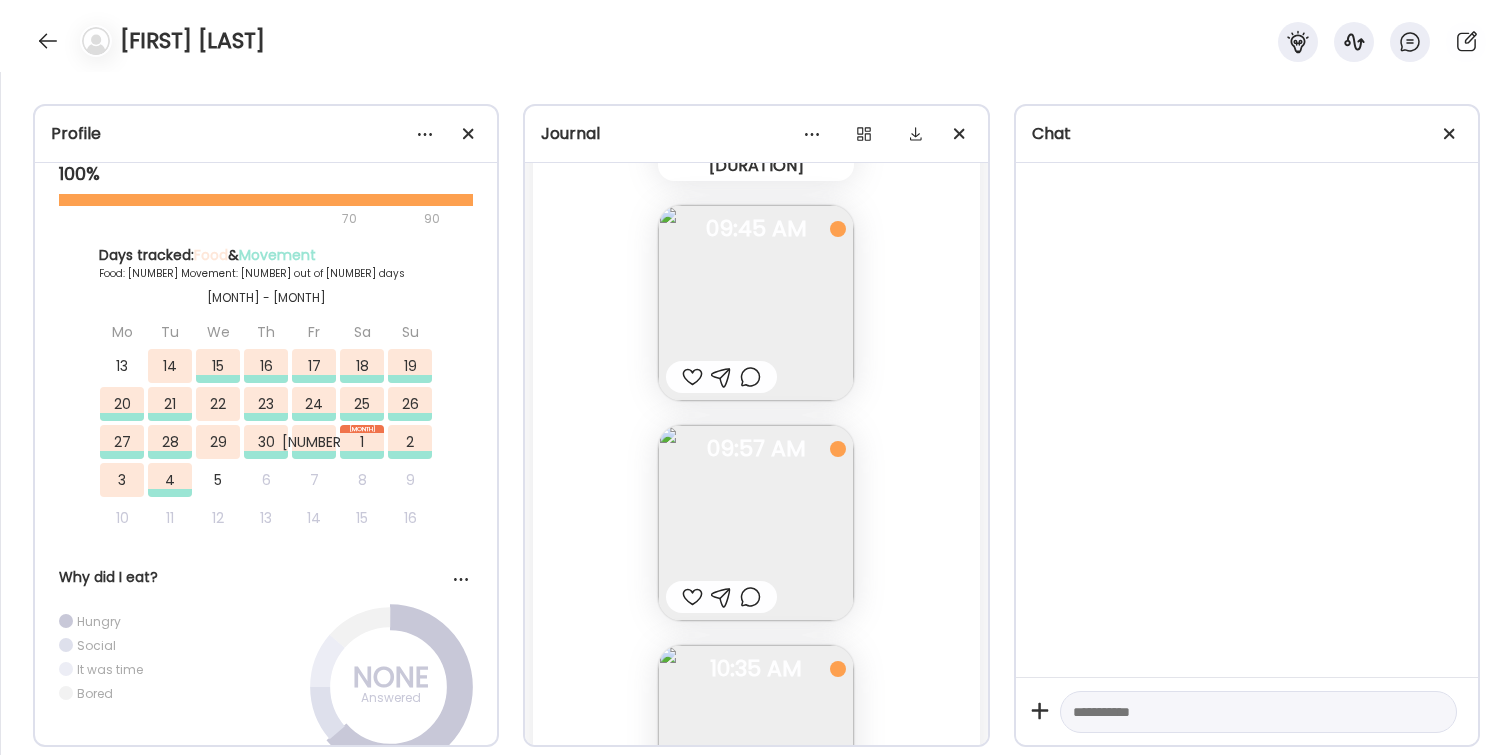 scroll, scrollTop: 48587, scrollLeft: 0, axis: vertical 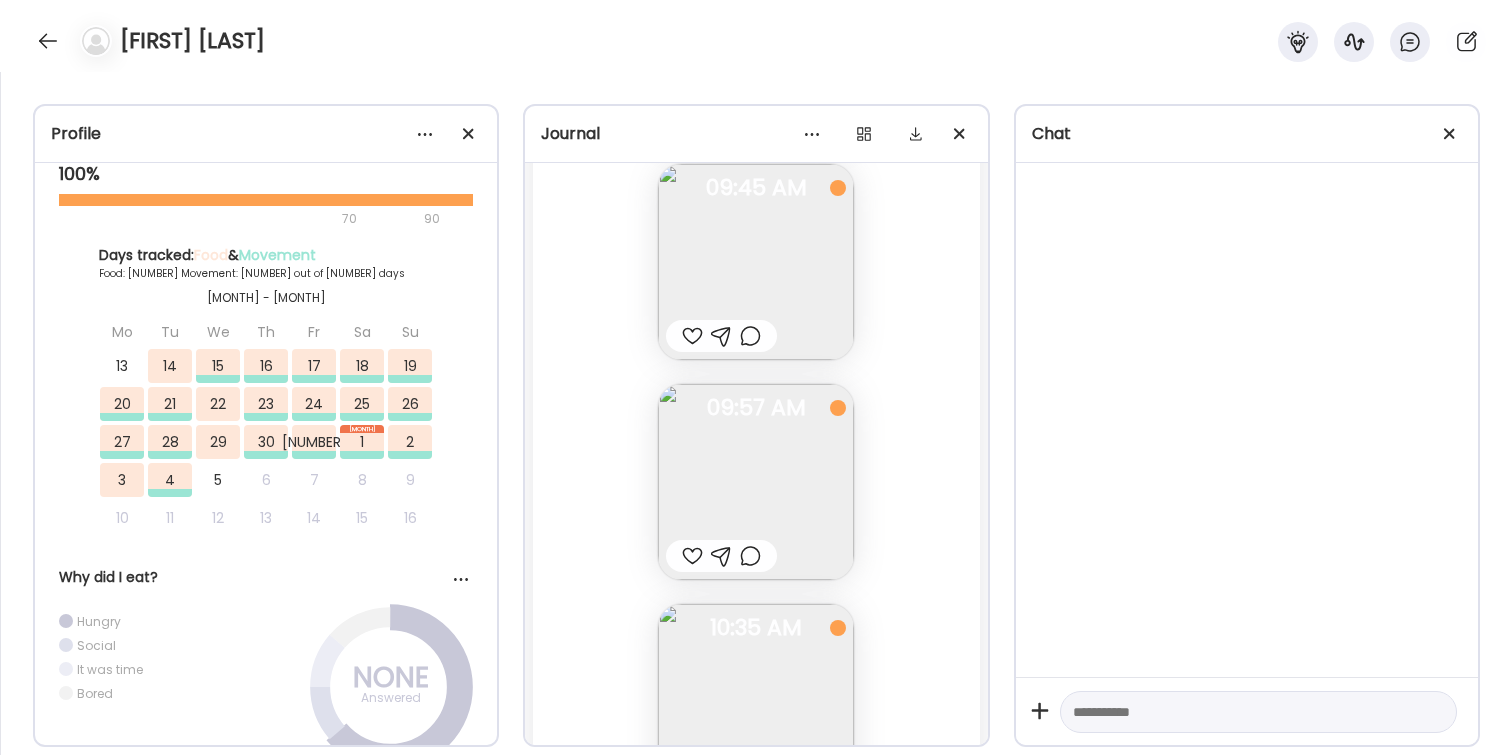 click at bounding box center (692, 336) 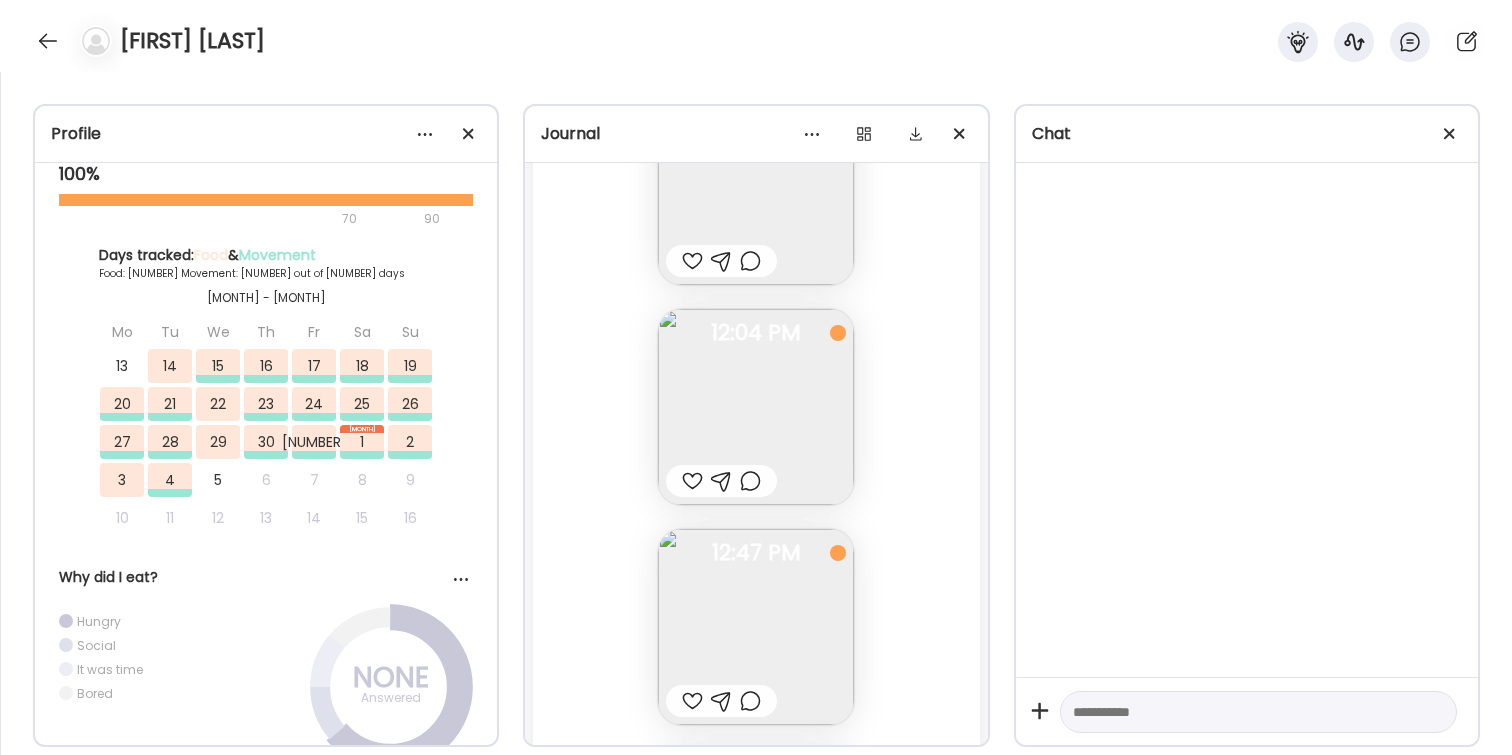 scroll, scrollTop: 49111, scrollLeft: 0, axis: vertical 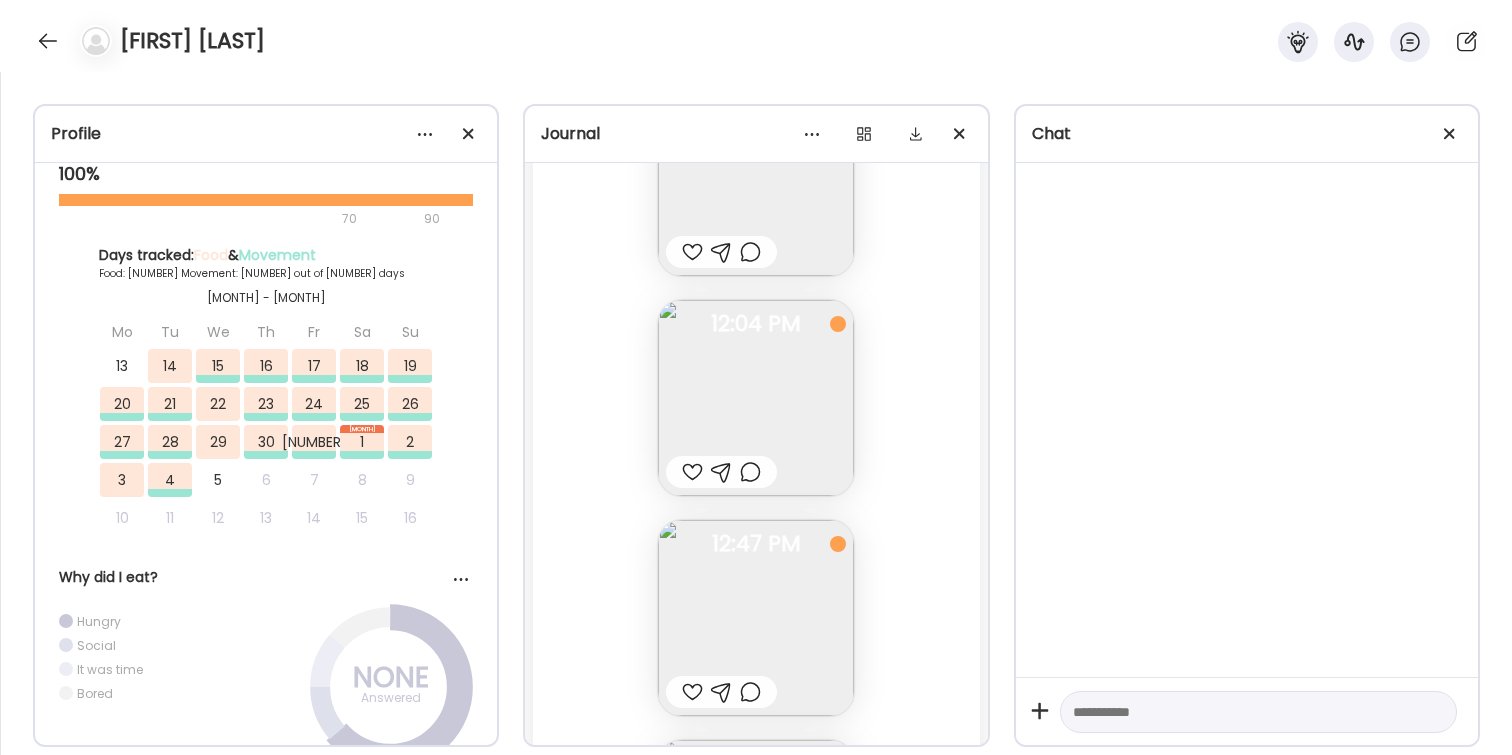click at bounding box center (692, 472) 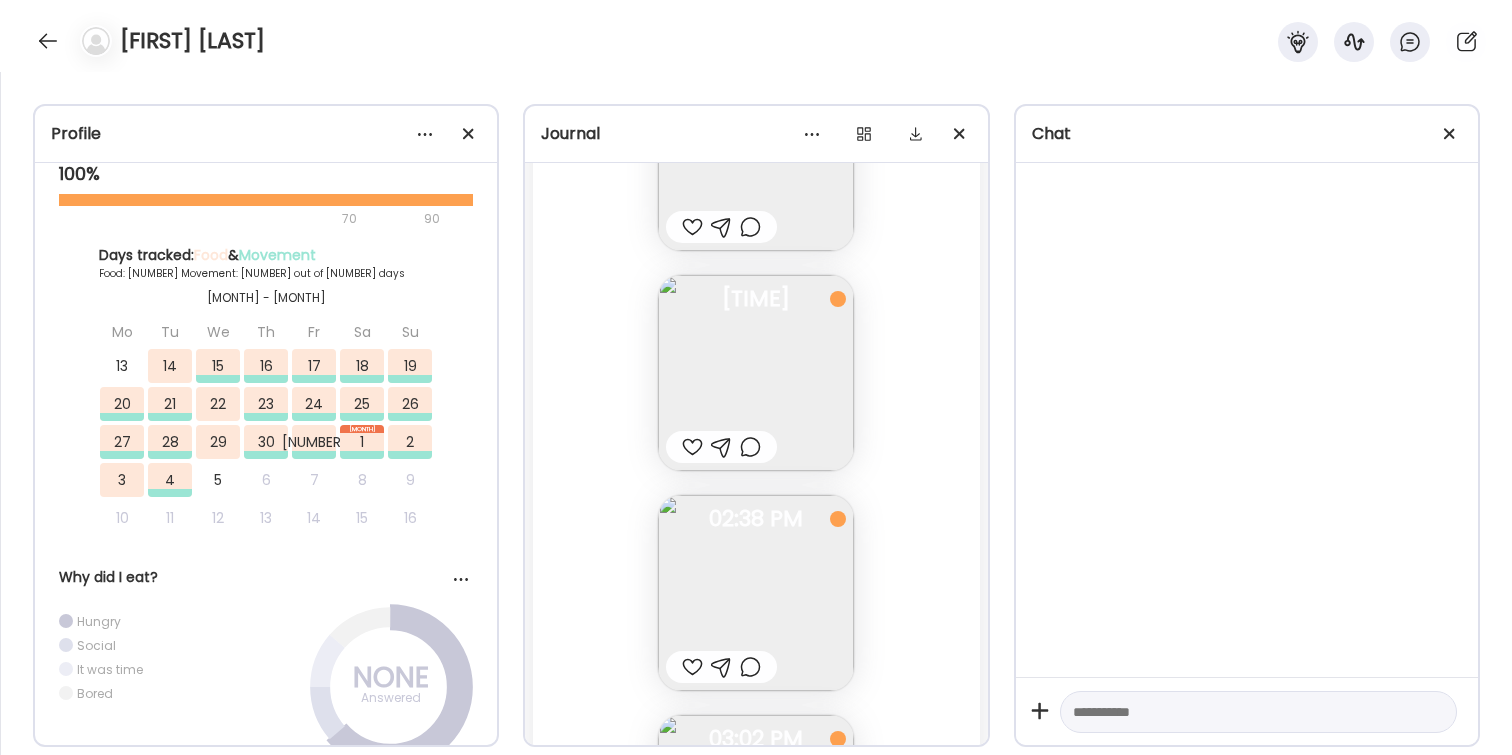 scroll, scrollTop: 49591, scrollLeft: 0, axis: vertical 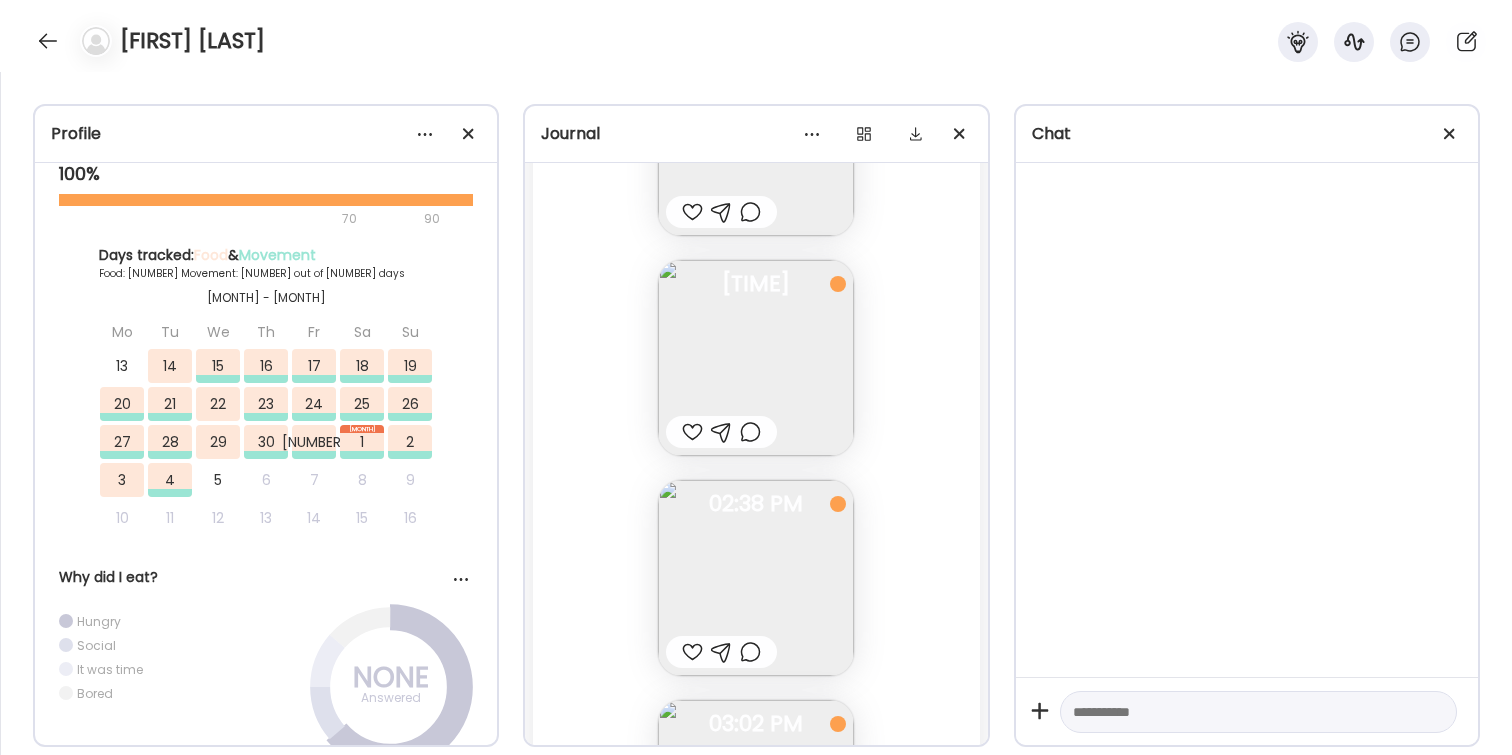 click at bounding box center [692, 432] 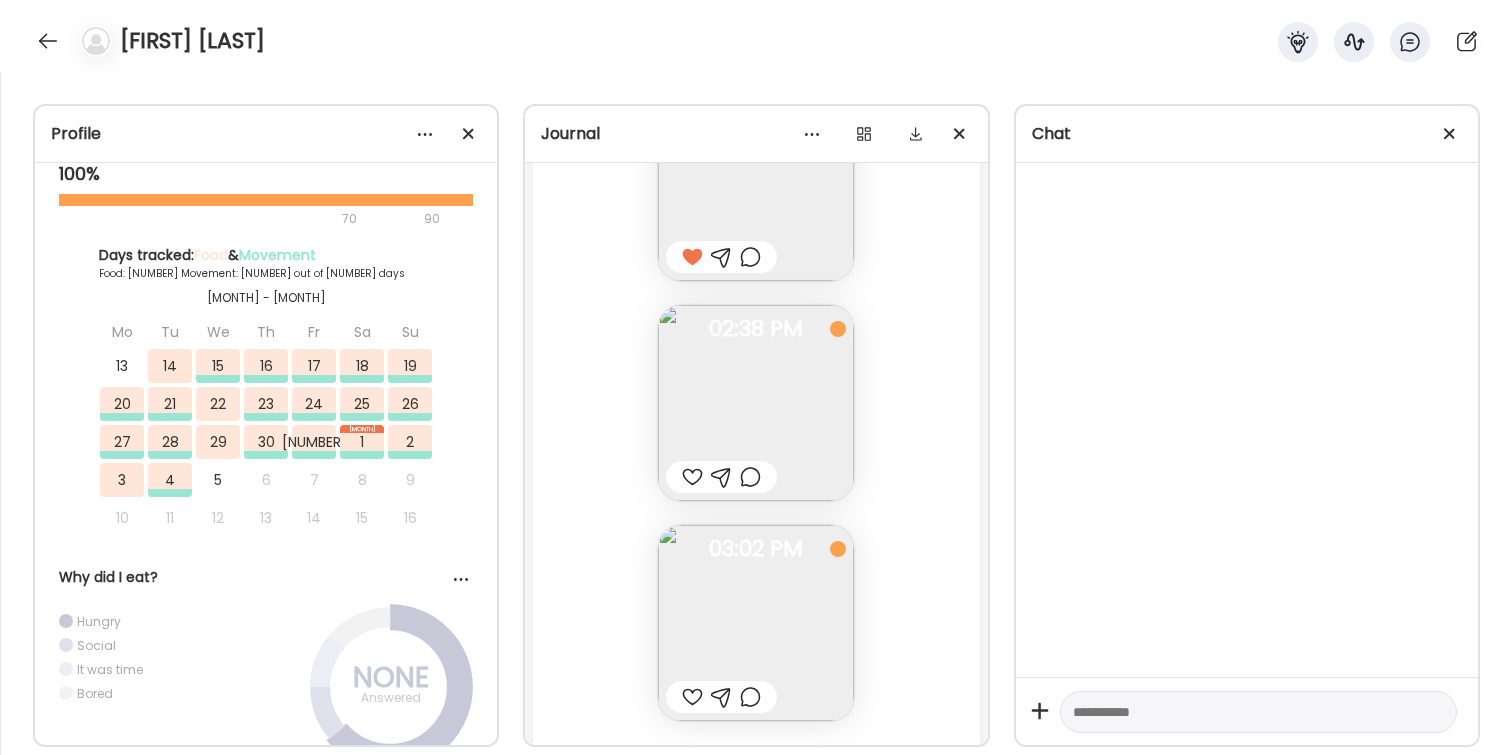 scroll, scrollTop: 49830, scrollLeft: 0, axis: vertical 